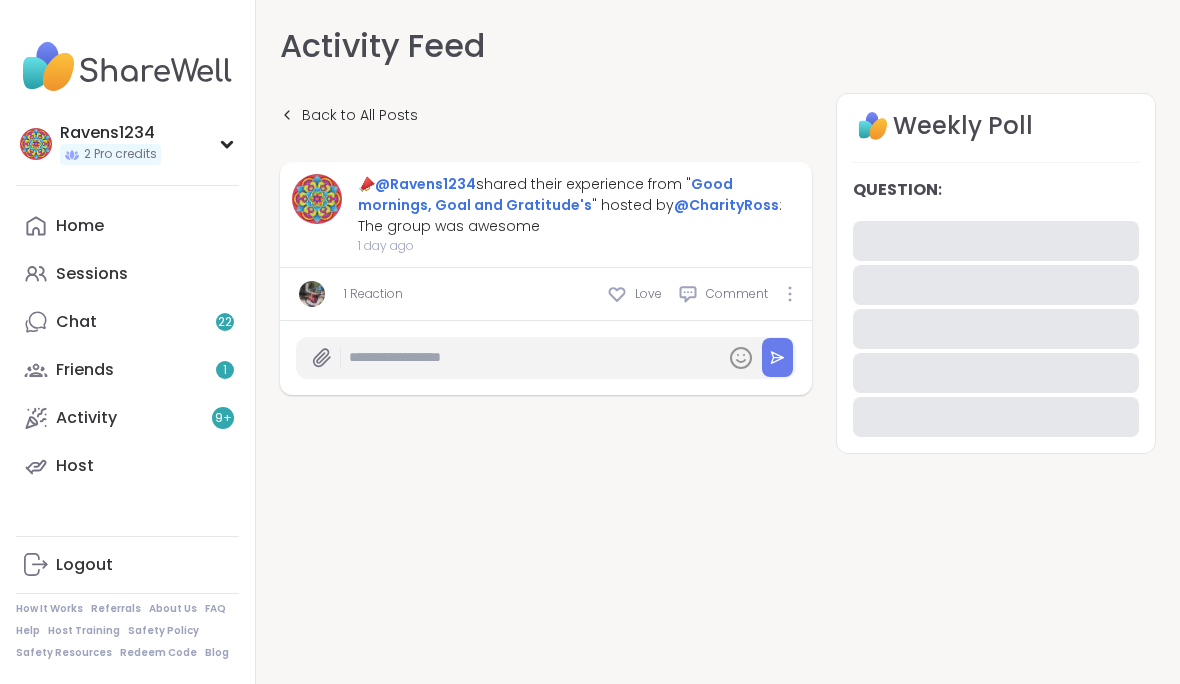 scroll, scrollTop: 0, scrollLeft: 0, axis: both 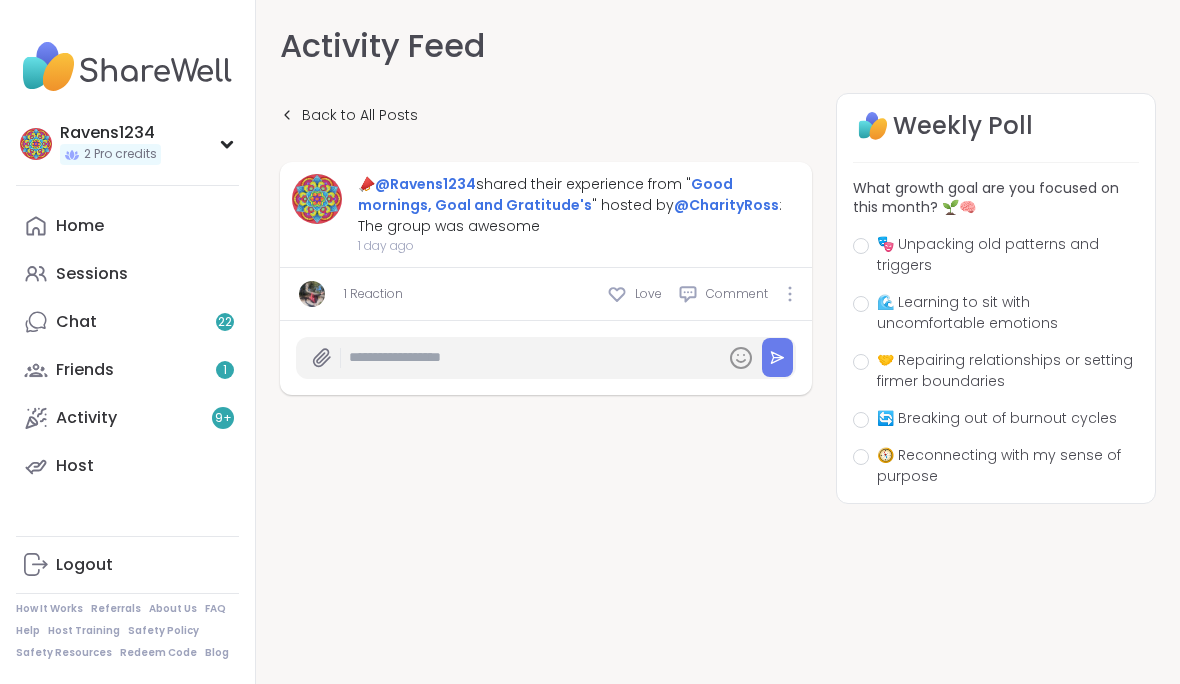 click on "Home" at bounding box center [127, 226] 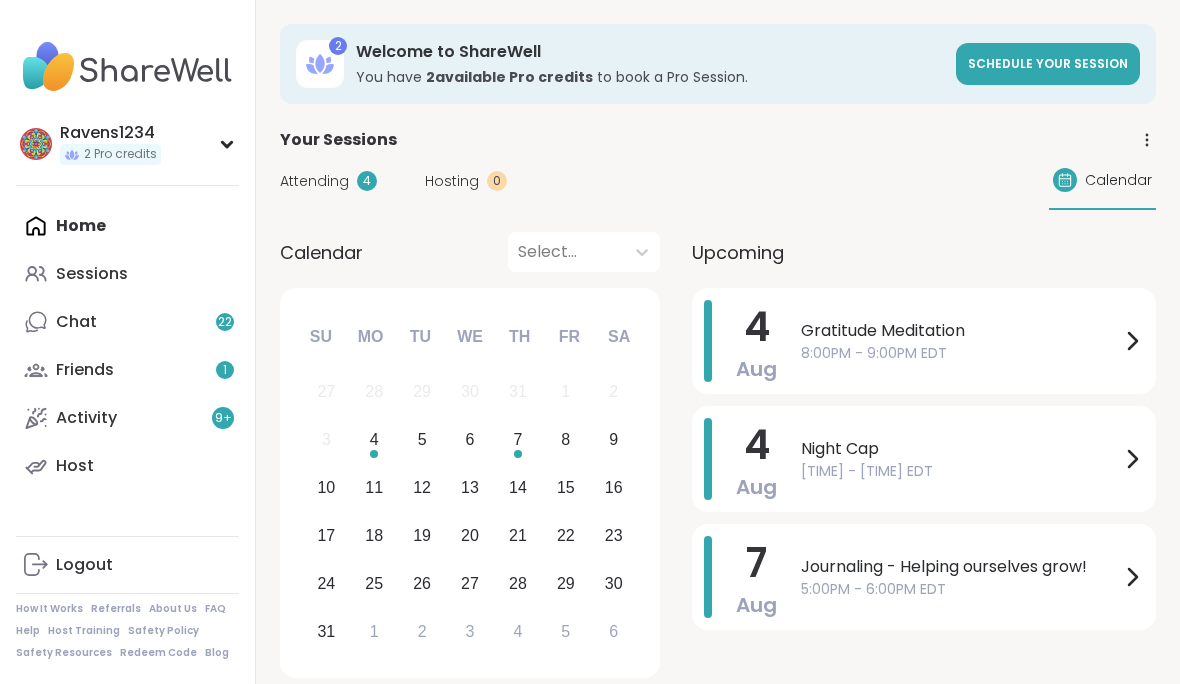click on "8:00PM - 9:00PM EDT" at bounding box center [960, 353] 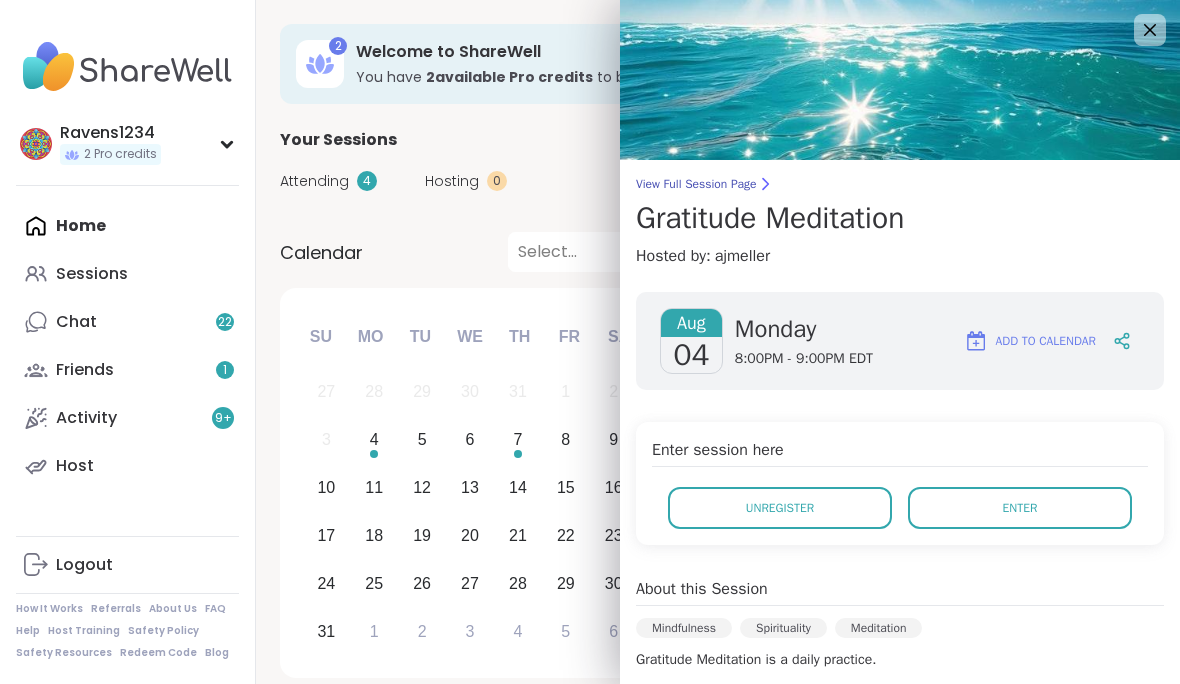 click 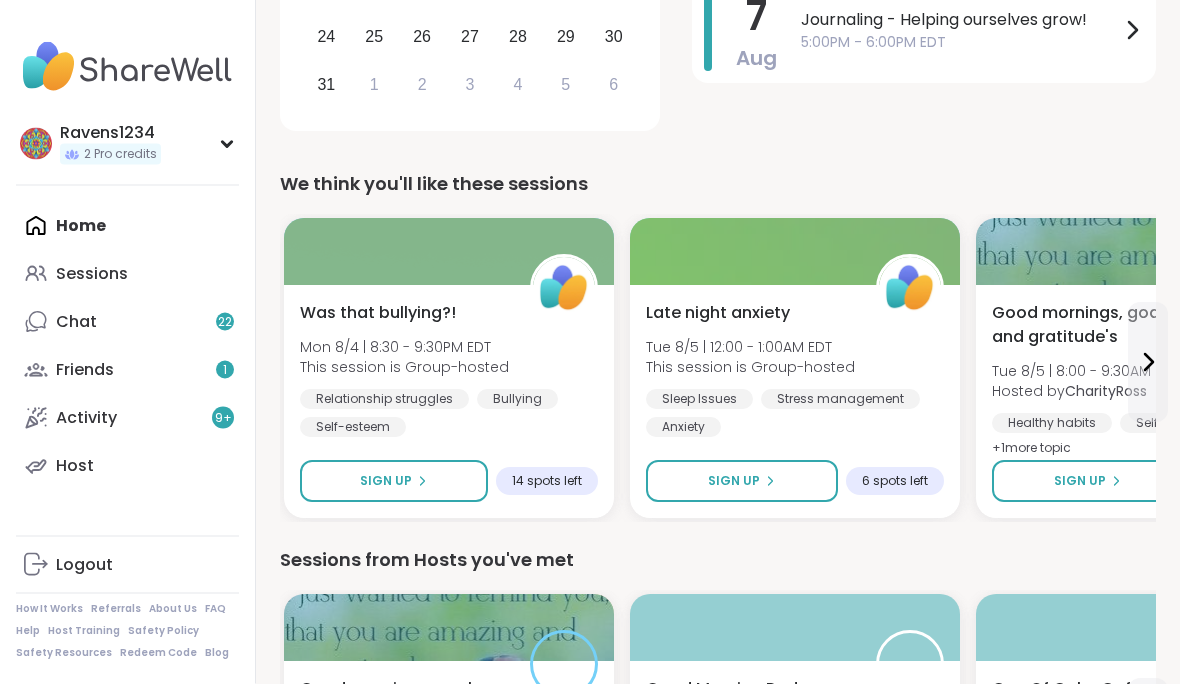 scroll, scrollTop: 557, scrollLeft: 0, axis: vertical 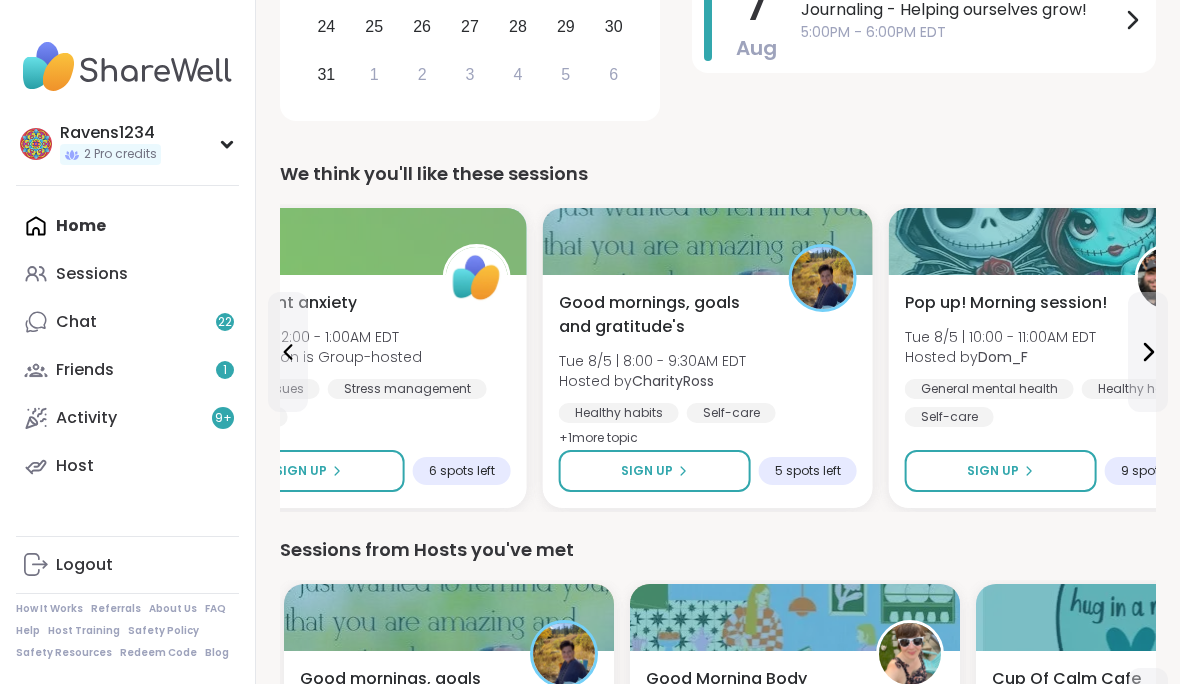 click on "Good mornings, goals and gratitude's Tue 8/5 | 8:00 - 9:30AM EDT Hosted by  CharityRoss Healthy habits Self-care Goal-setting + 1  more topic Sign Up 5 spots left" at bounding box center (708, 391) 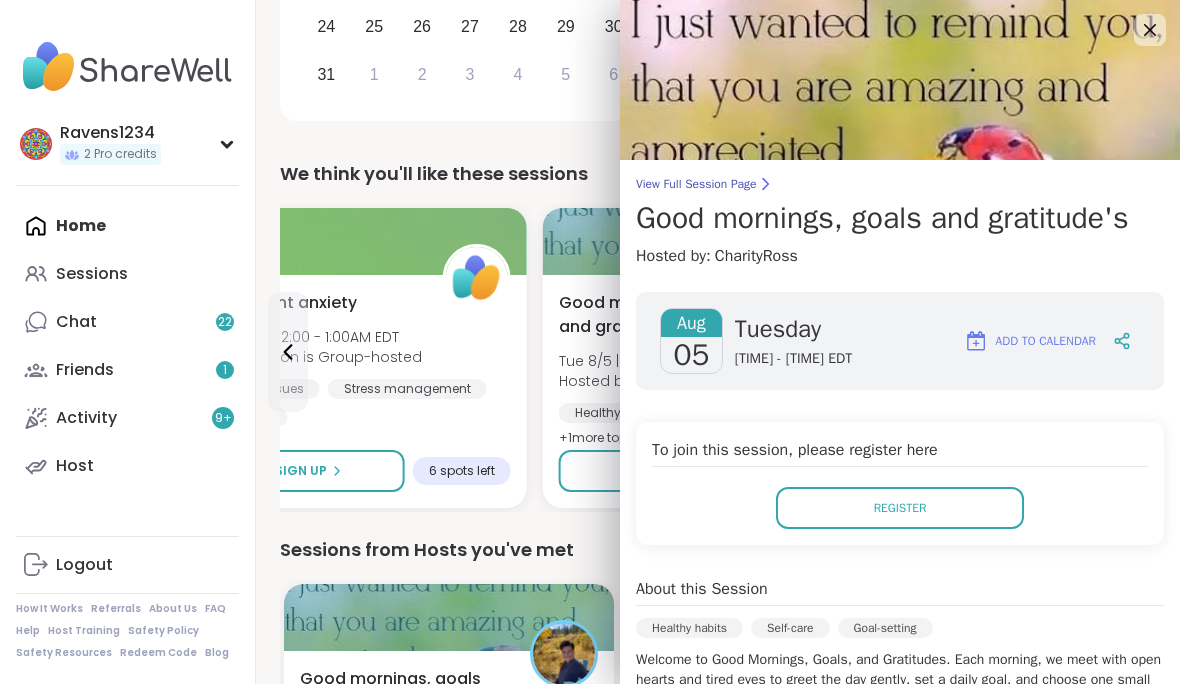 click on "Register" at bounding box center (900, 508) 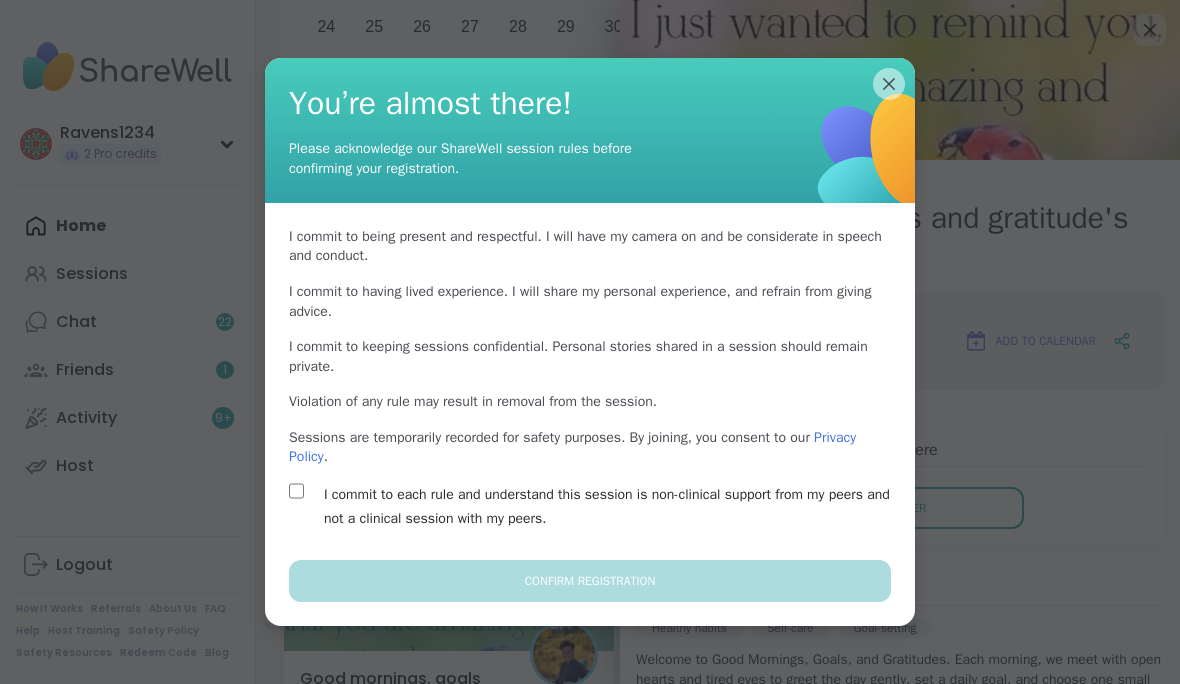 click on "I commit to each rule and understand this session is non-clinical support from my peers and not a clinical session with my peers." at bounding box center (613, 507) 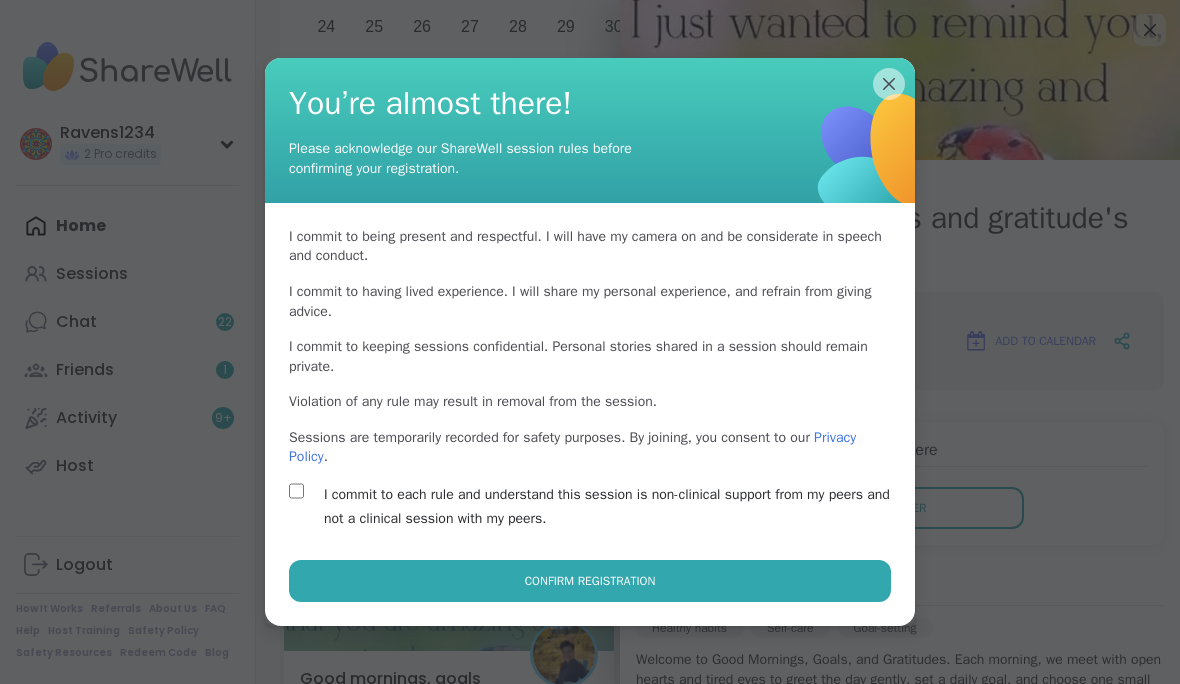 click on "Confirm Registration" at bounding box center (590, 581) 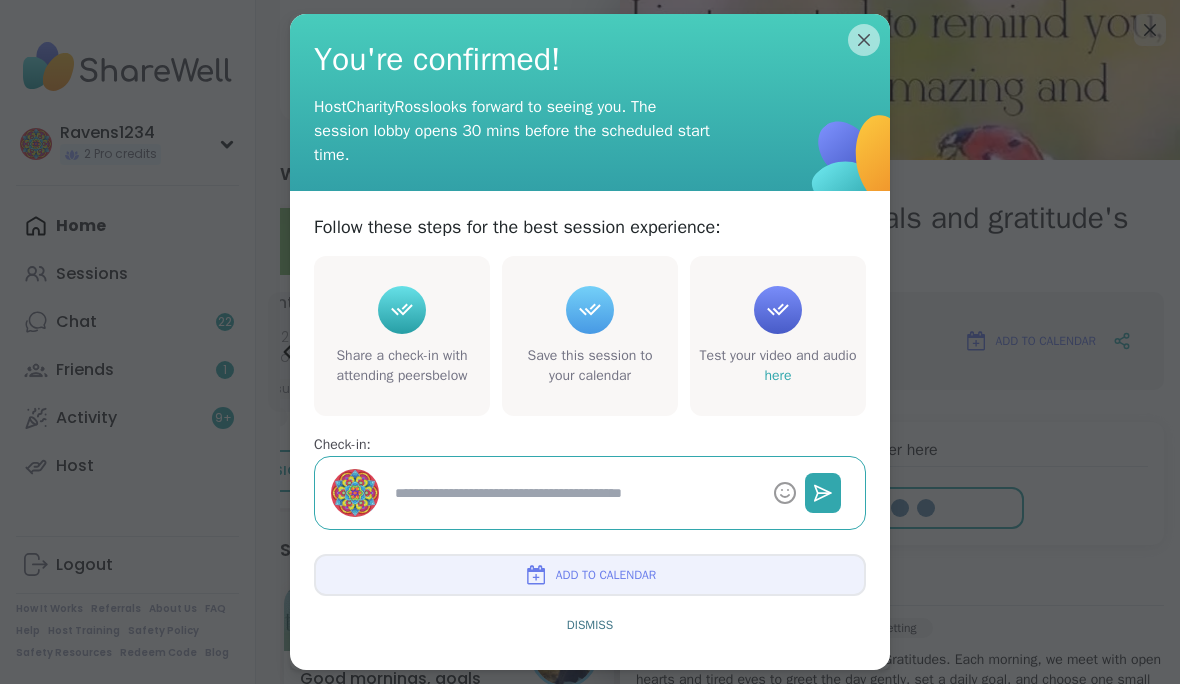 type on "*" 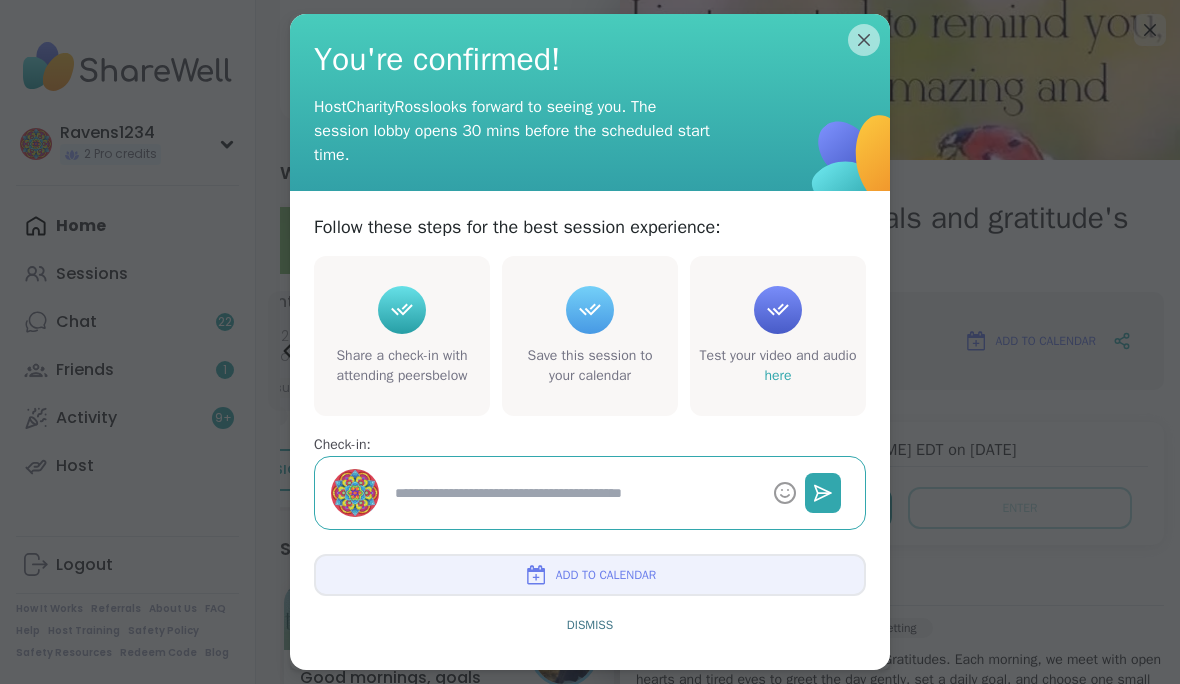 scroll, scrollTop: 559, scrollLeft: 0, axis: vertical 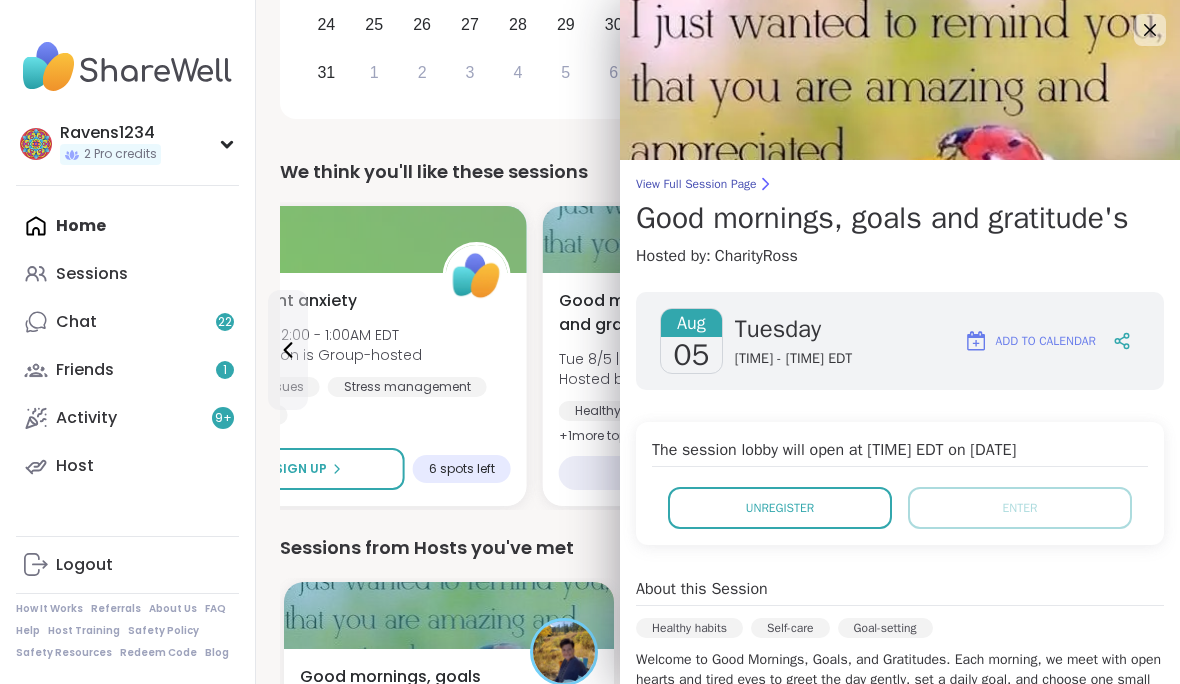 click on "We think you'll like these sessions" at bounding box center (718, 172) 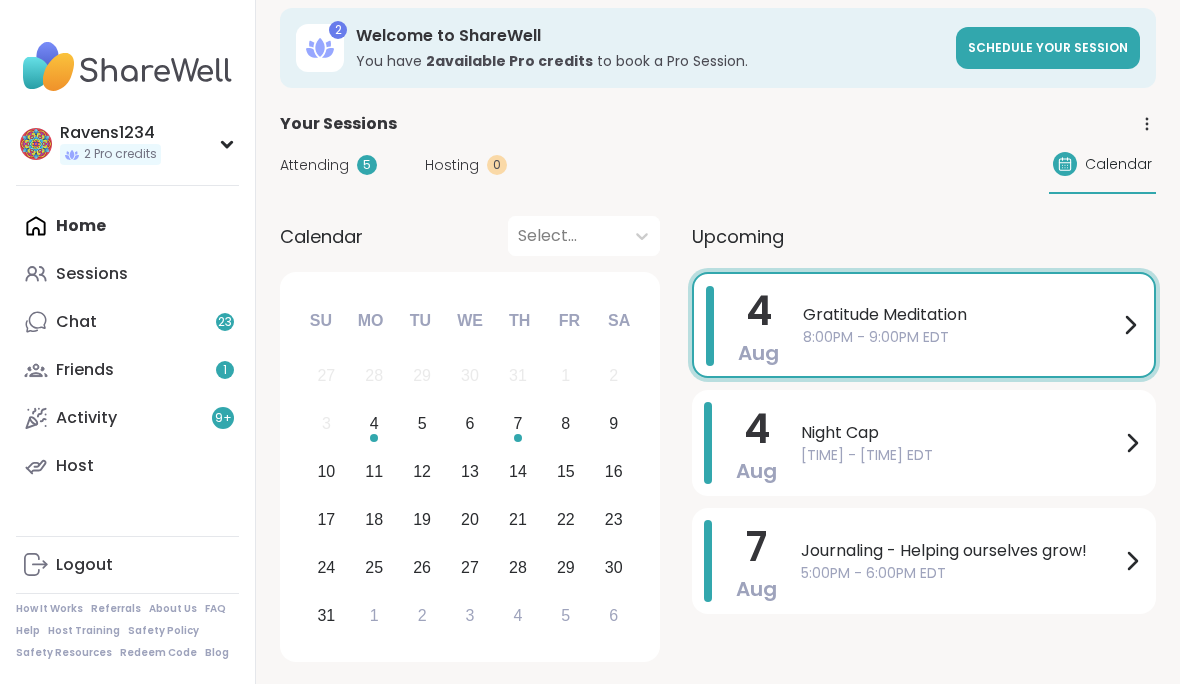 scroll, scrollTop: 0, scrollLeft: 0, axis: both 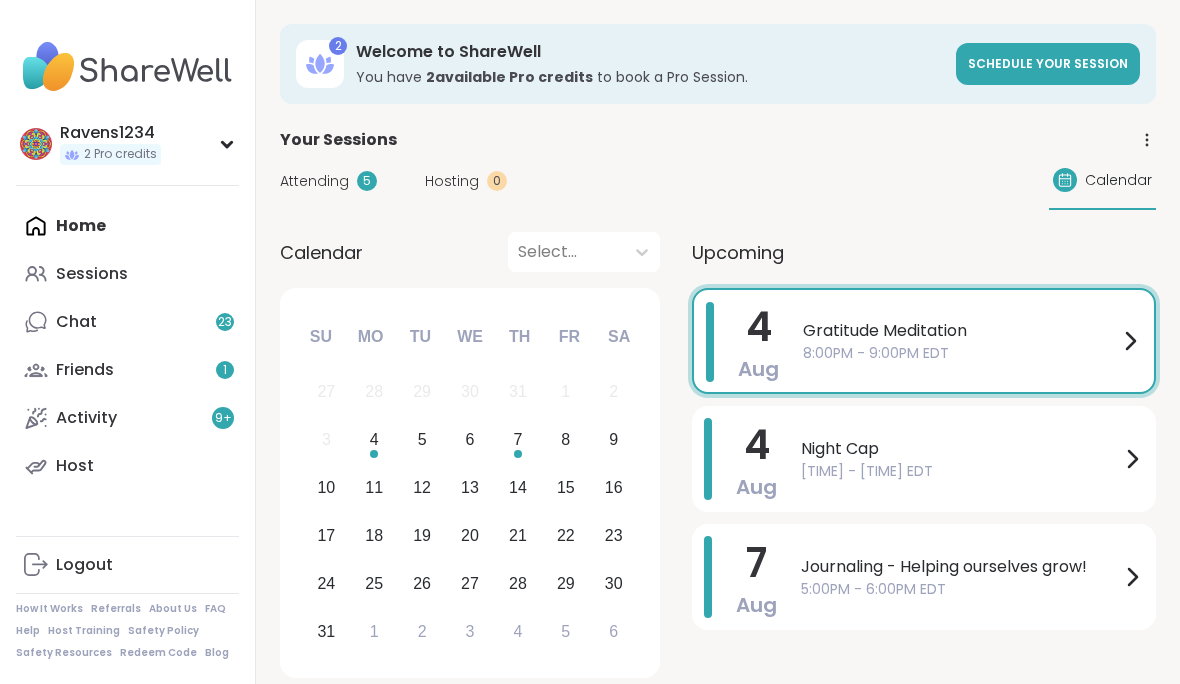 click on "8:00PM - 9:00PM EDT" at bounding box center (960, 353) 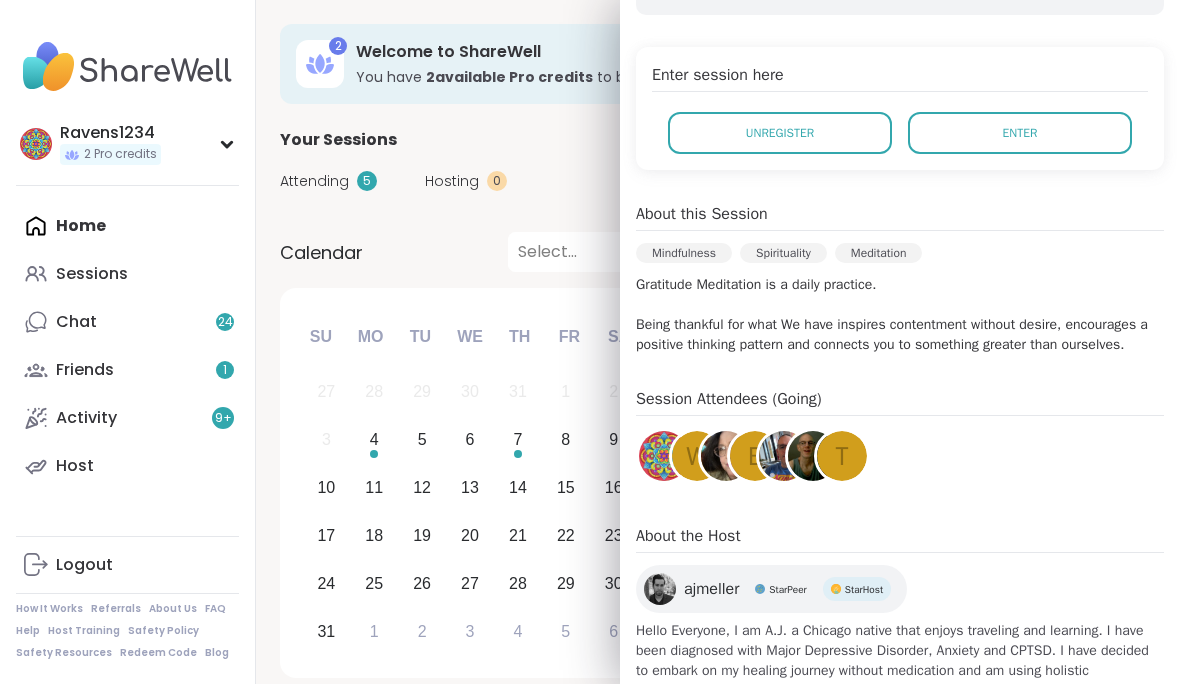 scroll, scrollTop: 369, scrollLeft: 0, axis: vertical 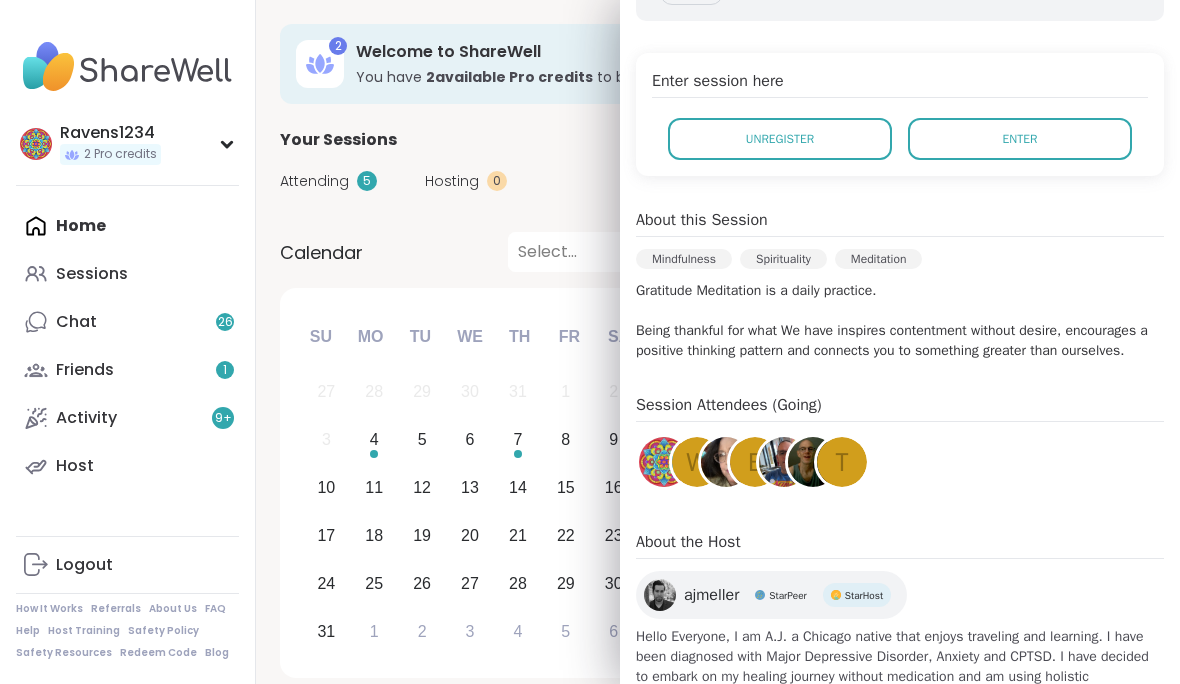 click on "Enter" at bounding box center (1020, 139) 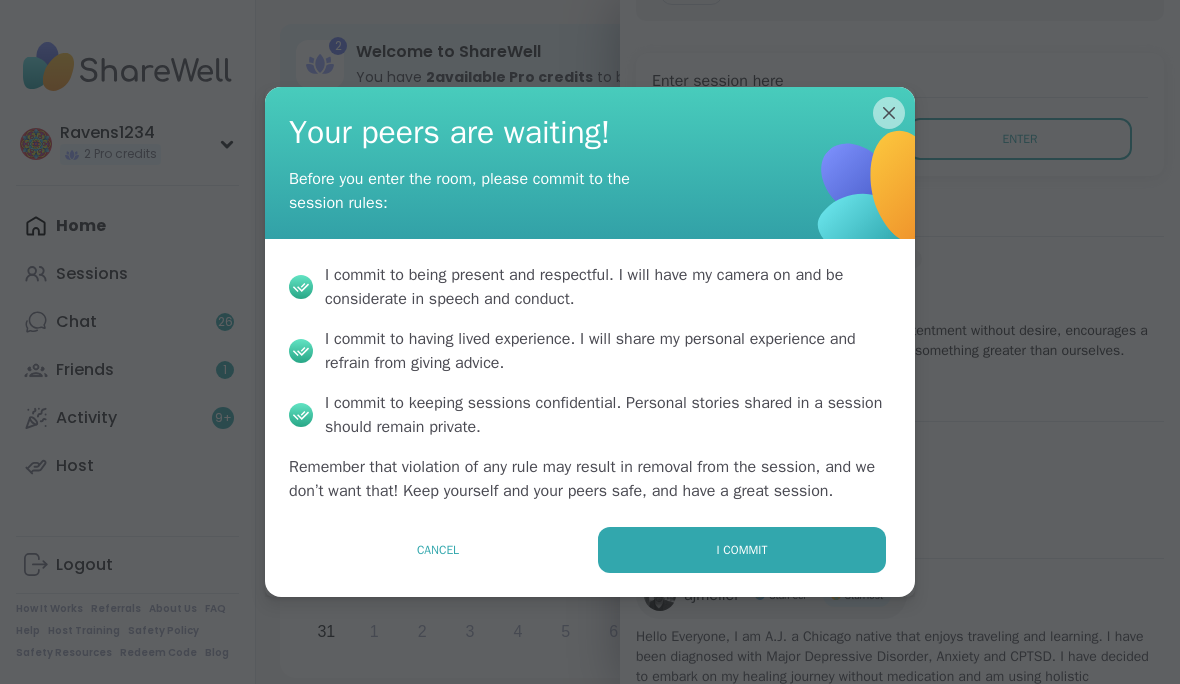 click on "I commit" at bounding box center (742, 550) 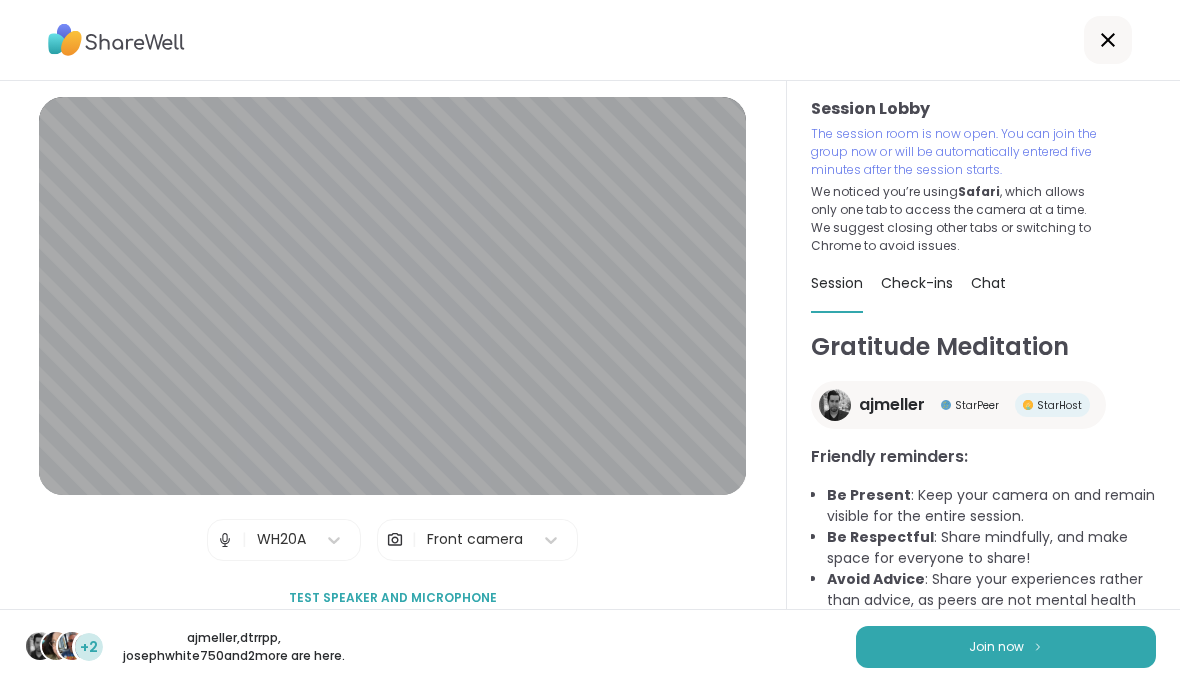 click on "Join now" at bounding box center (1006, 647) 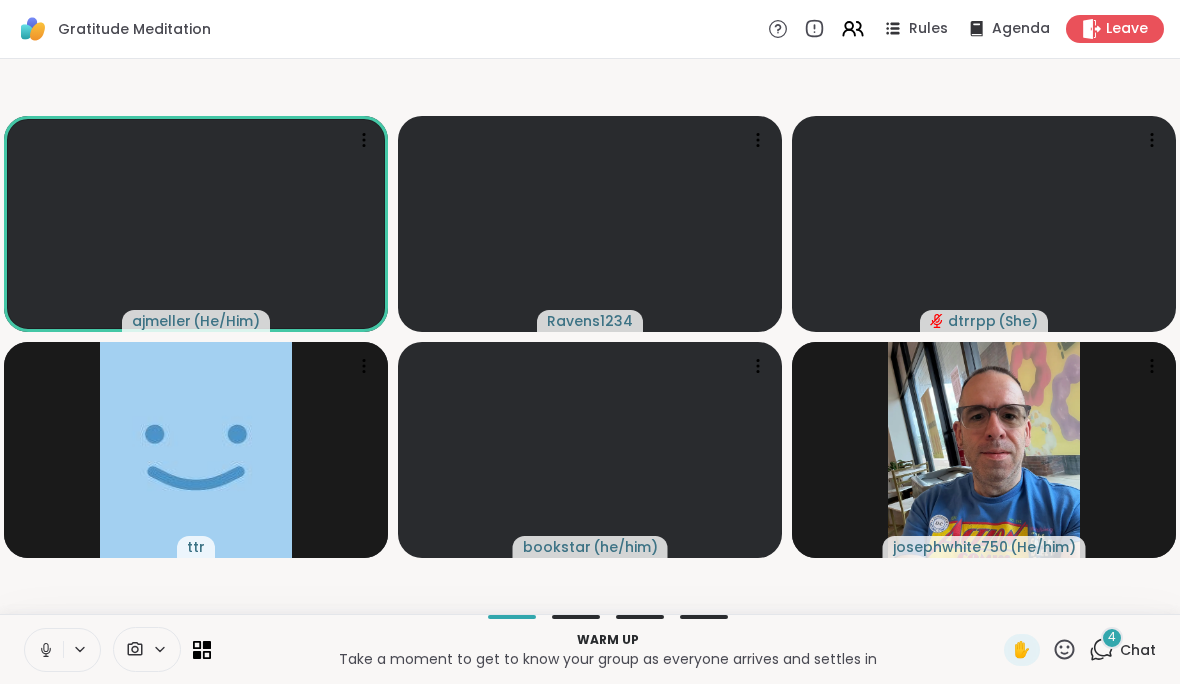 click on "Chat" at bounding box center (1138, 650) 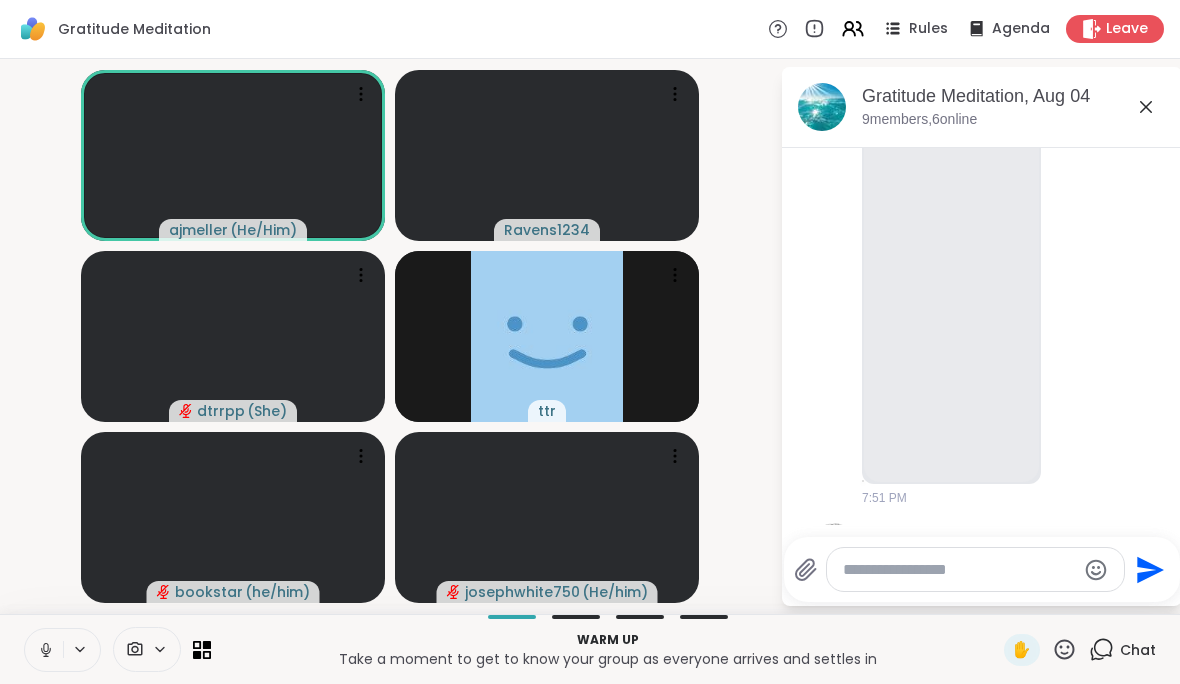 scroll, scrollTop: 546, scrollLeft: 0, axis: vertical 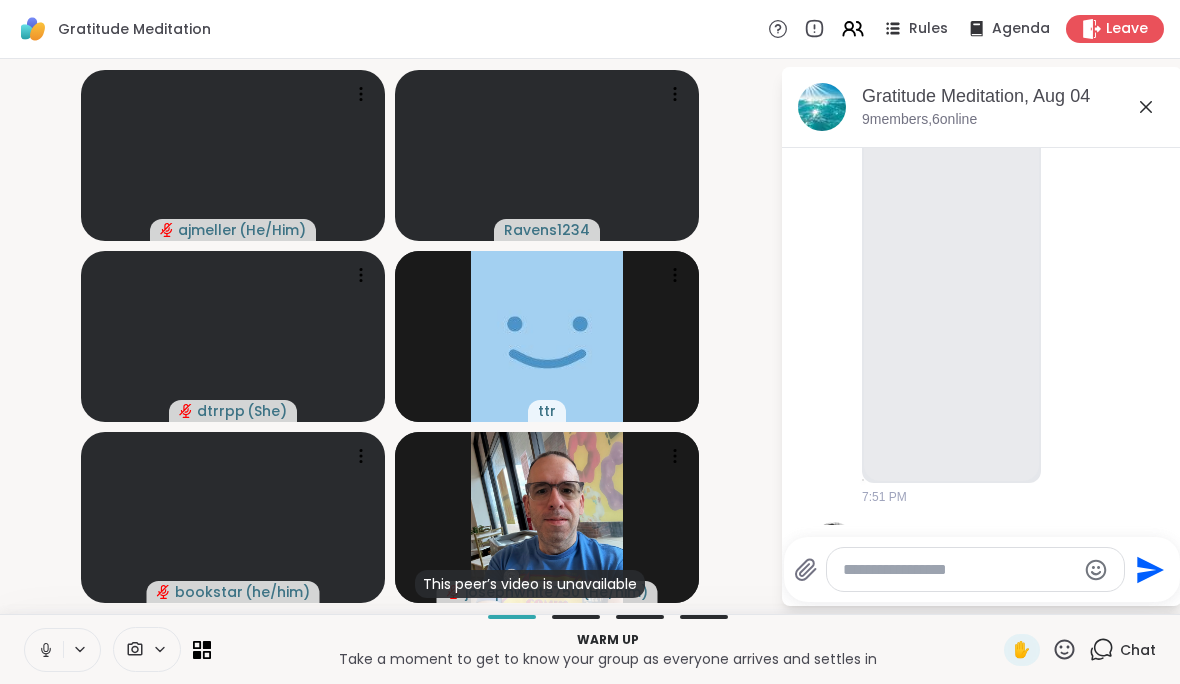 click 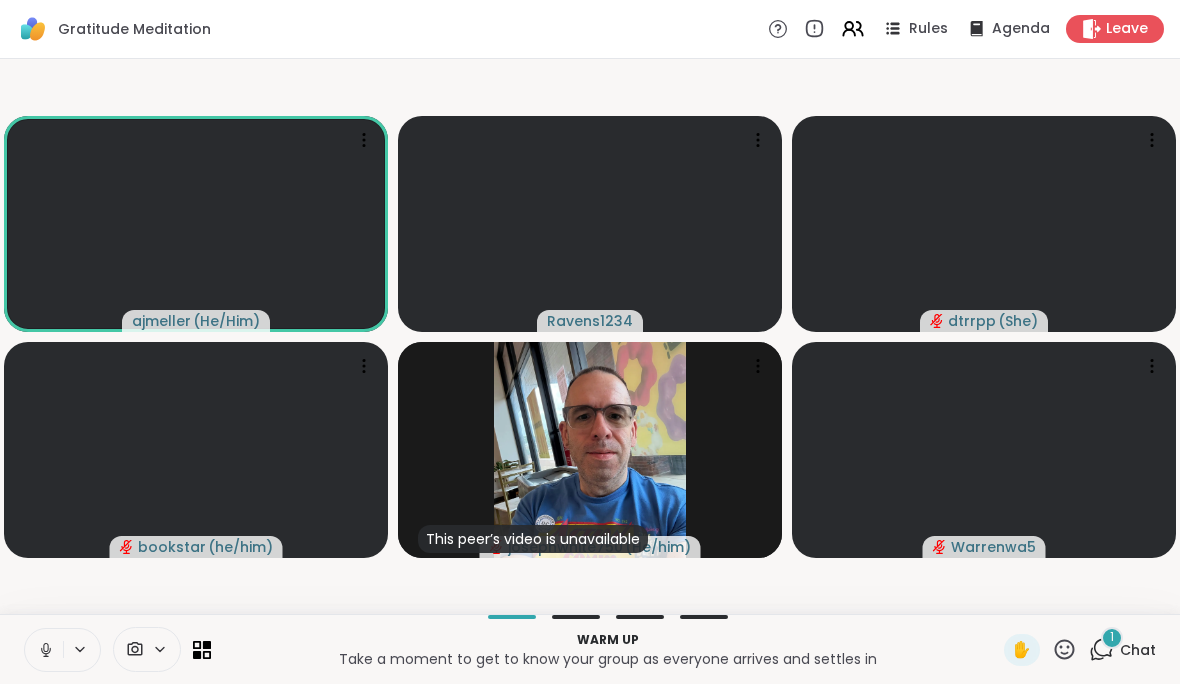 click on "1" at bounding box center [1112, 638] 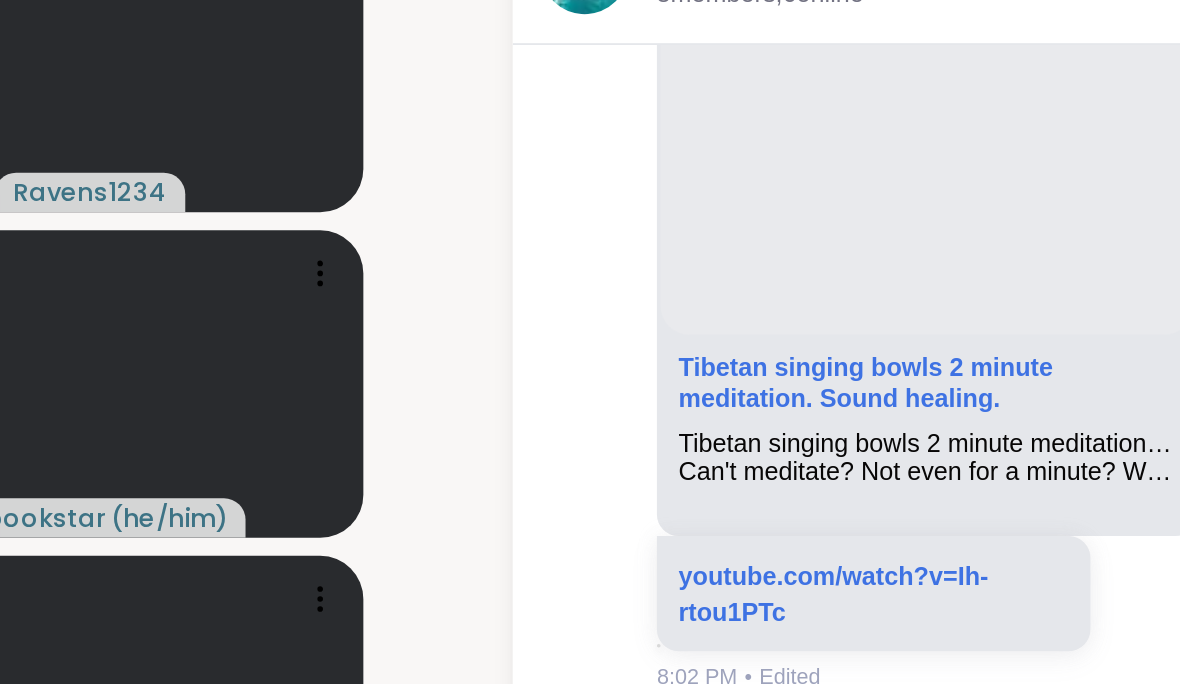 scroll, scrollTop: 1820, scrollLeft: 0, axis: vertical 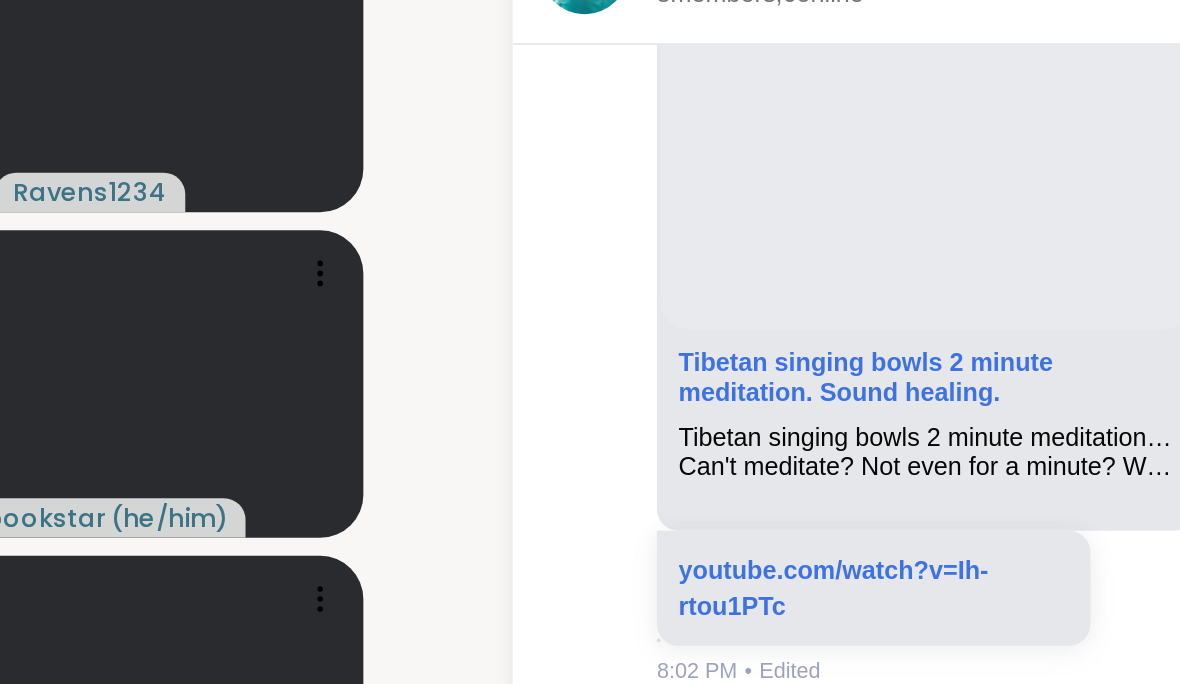 click on "youtube.com/watch?v=Ih-rtou1PTc" at bounding box center [960, 450] 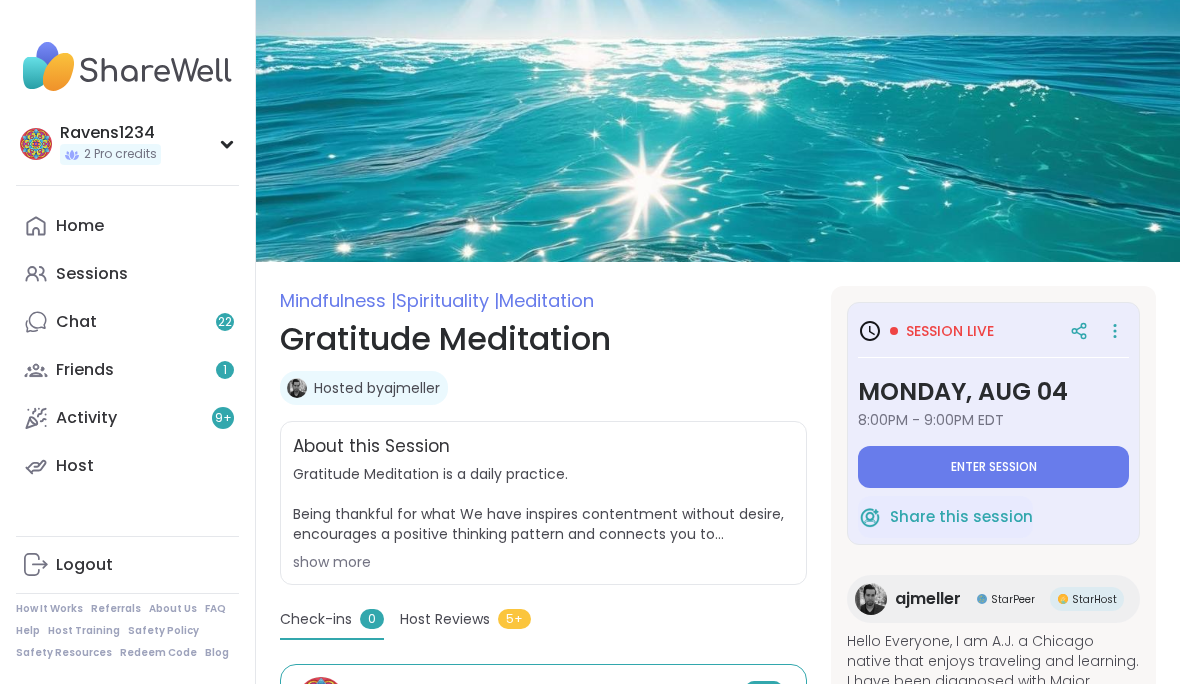 scroll, scrollTop: 0, scrollLeft: 0, axis: both 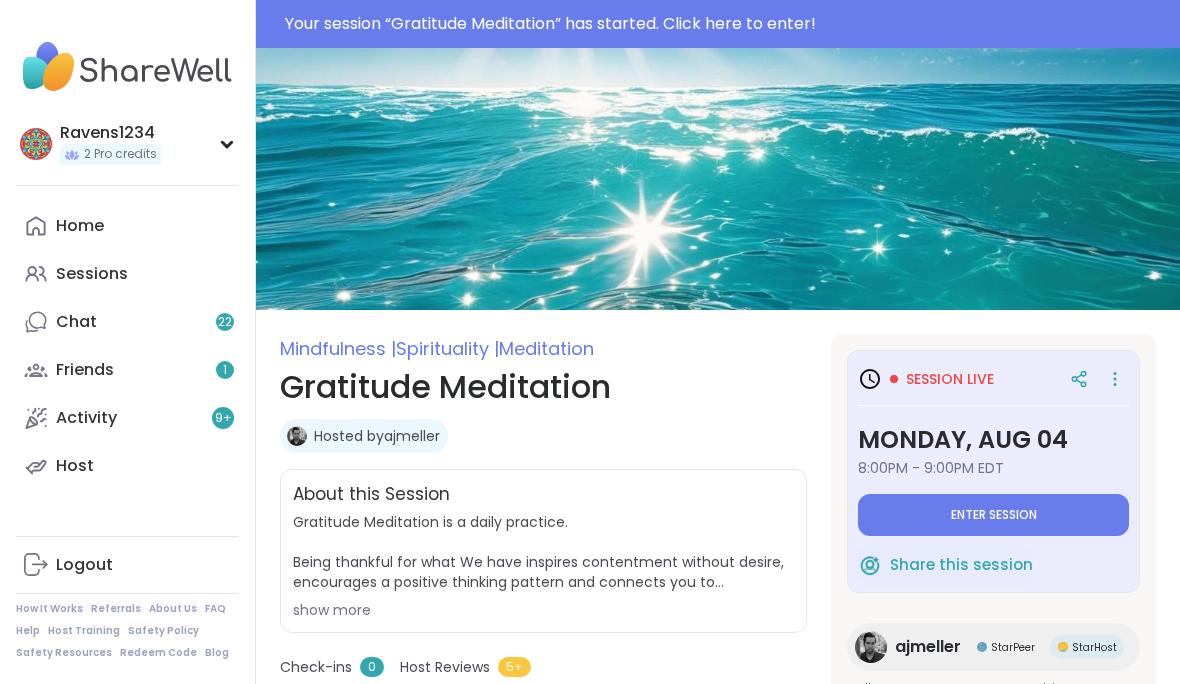 click on "8:00PM - 9:00PM EDT" at bounding box center (993, 468) 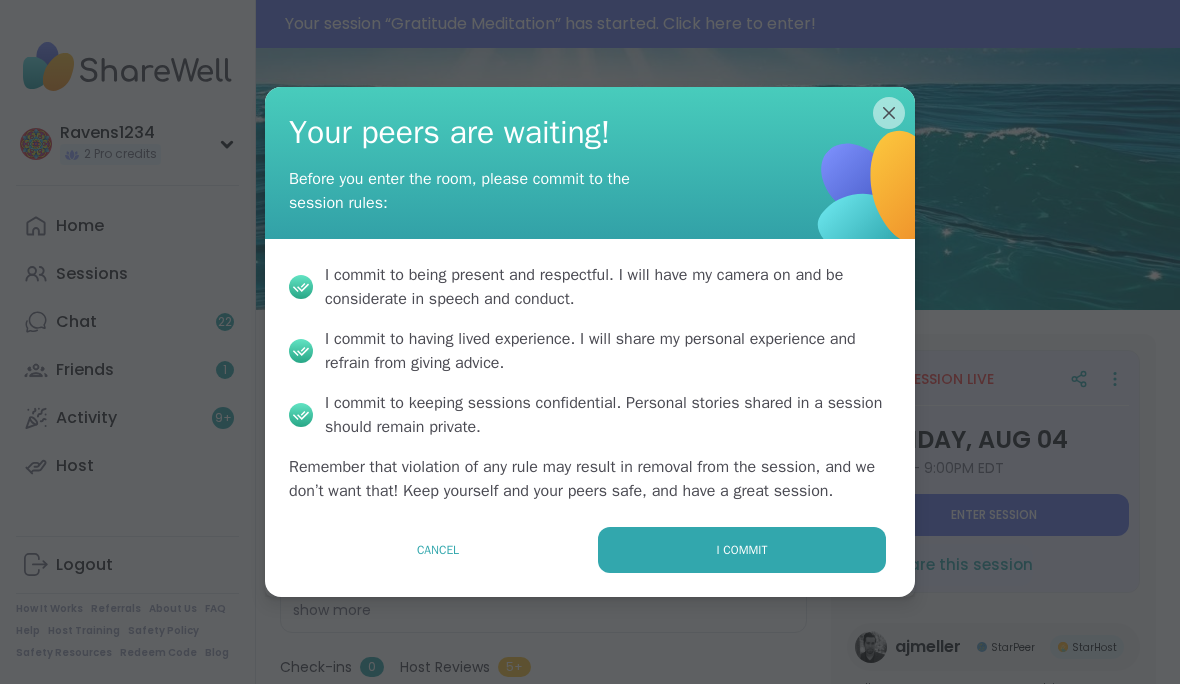 click on "I commit" at bounding box center (742, 550) 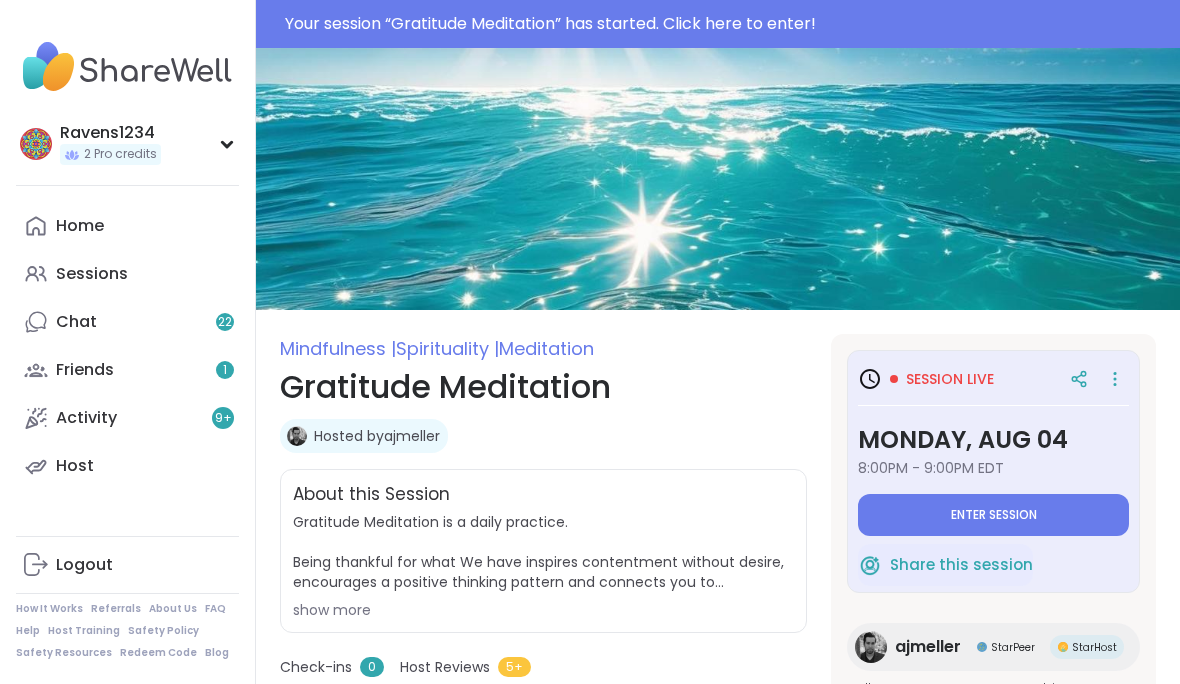type on "*" 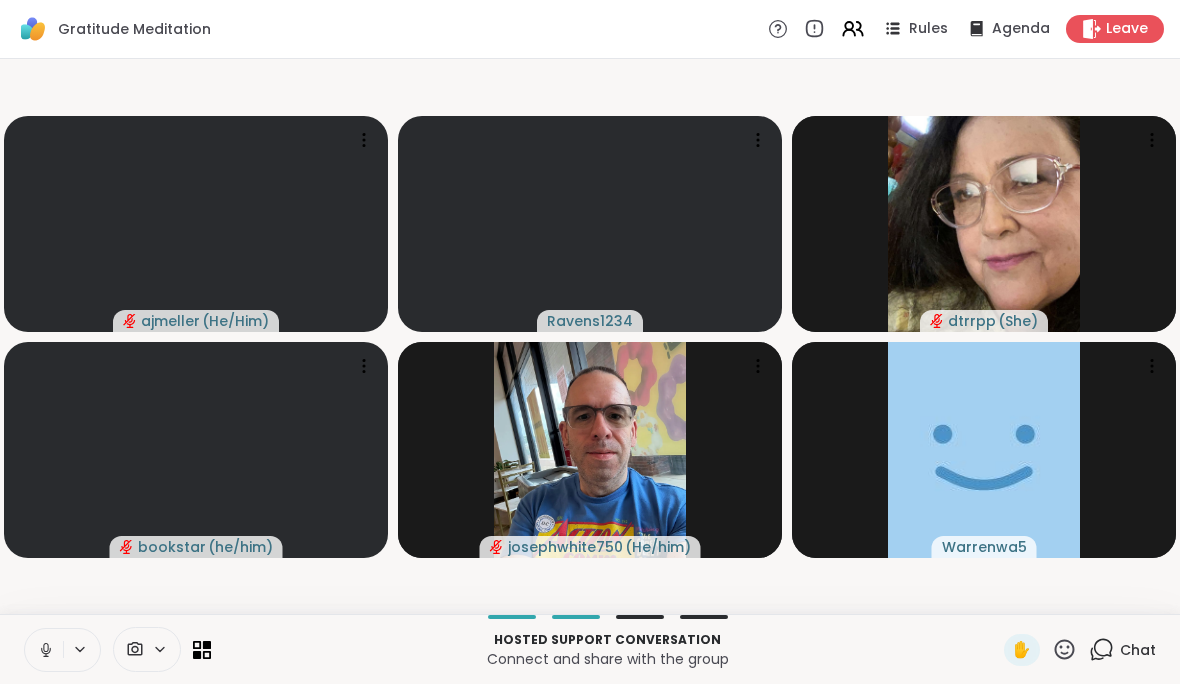 click on "Chat" at bounding box center (1138, 650) 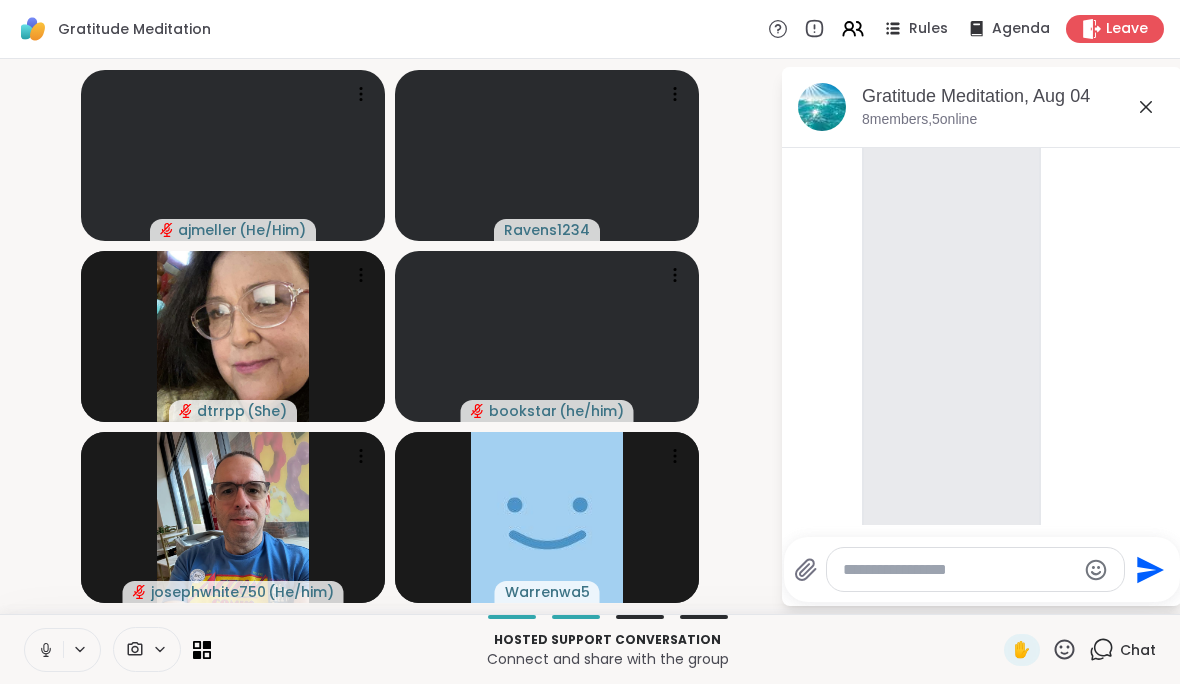 scroll, scrollTop: 487, scrollLeft: 0, axis: vertical 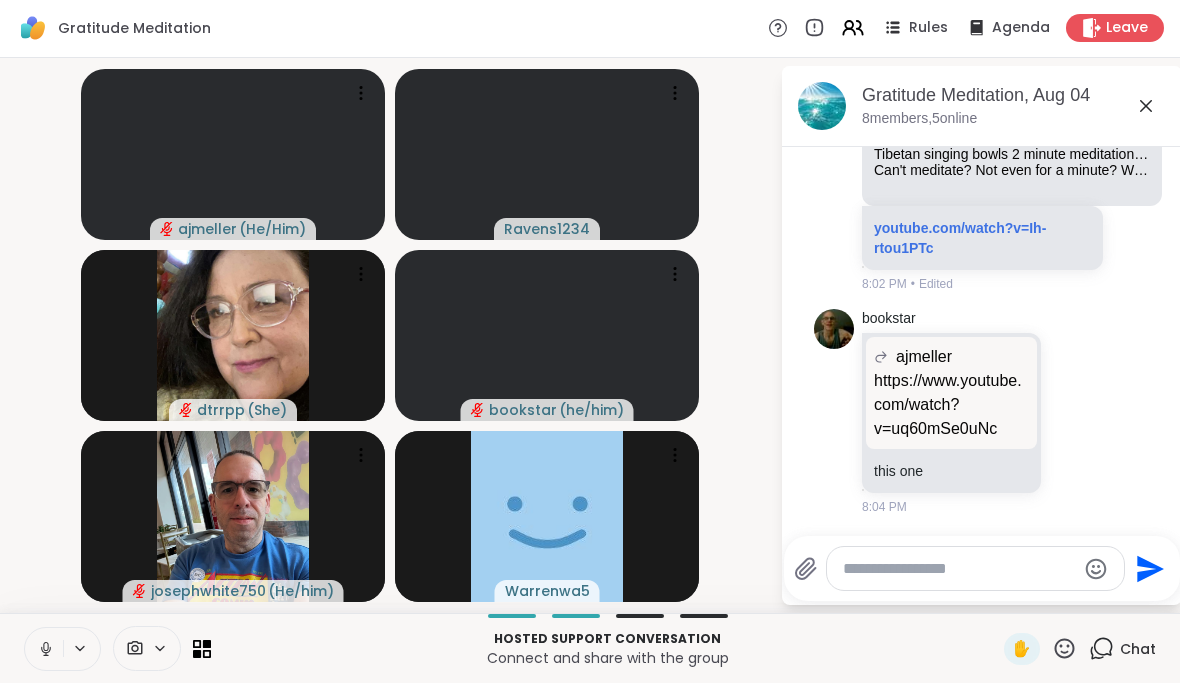 click 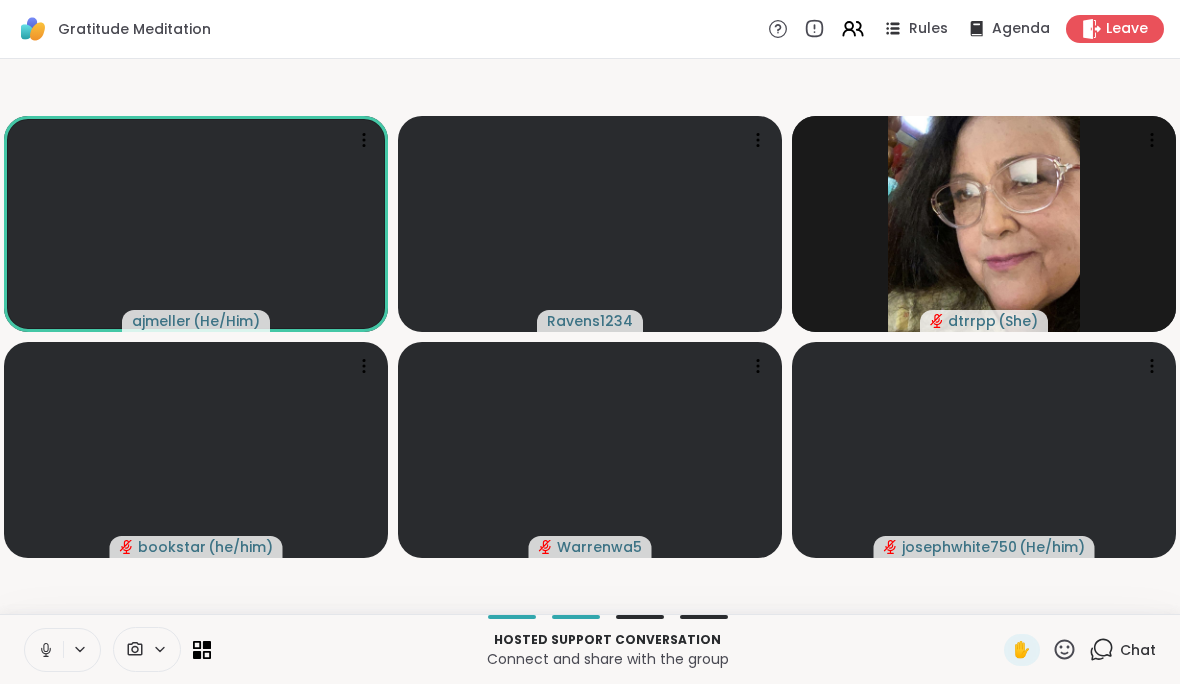 click on "Chat" at bounding box center [1138, 650] 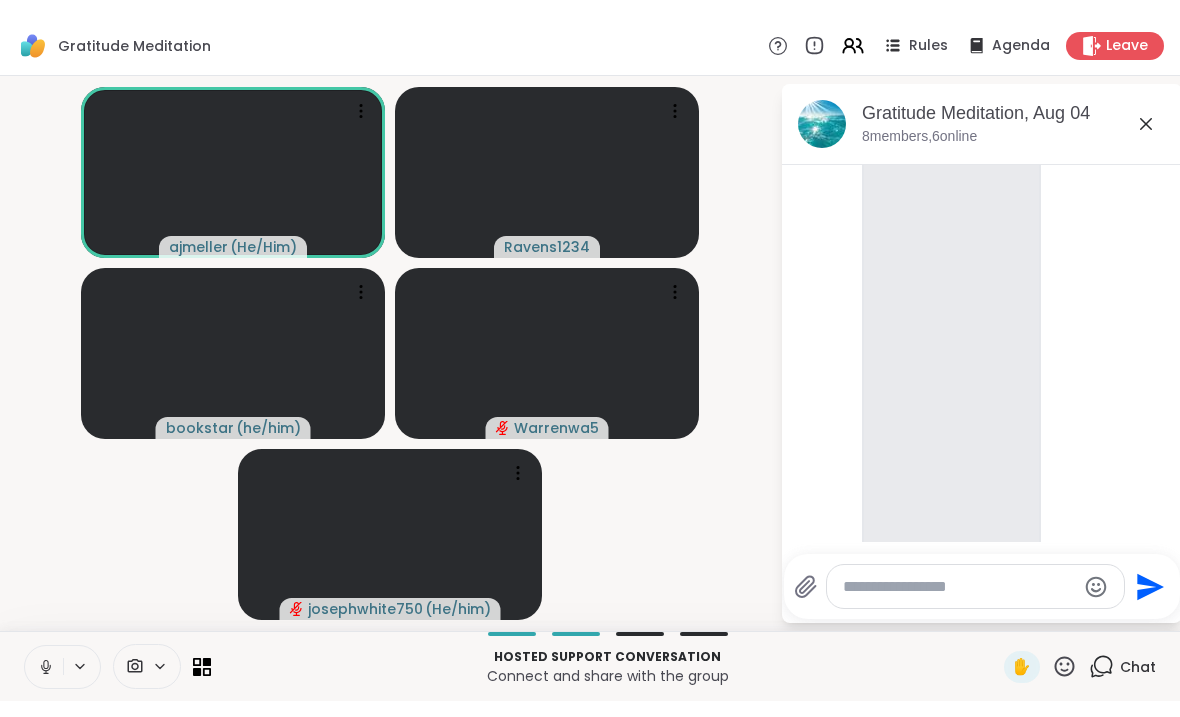 scroll, scrollTop: 454, scrollLeft: 0, axis: vertical 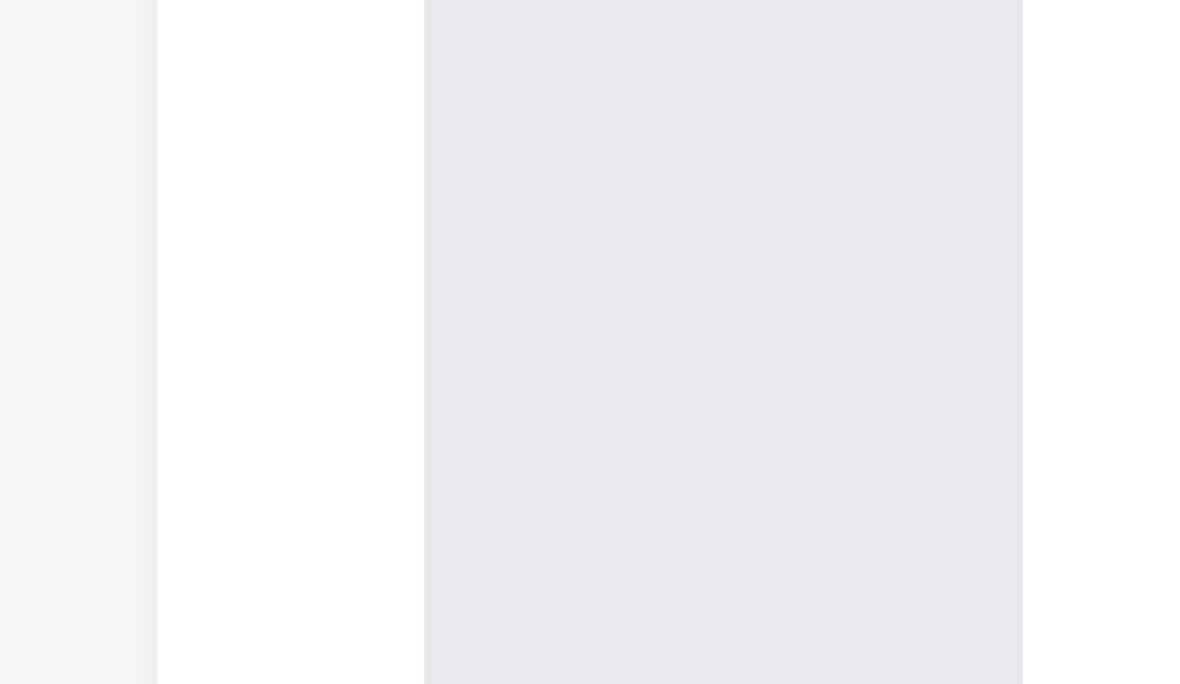 click 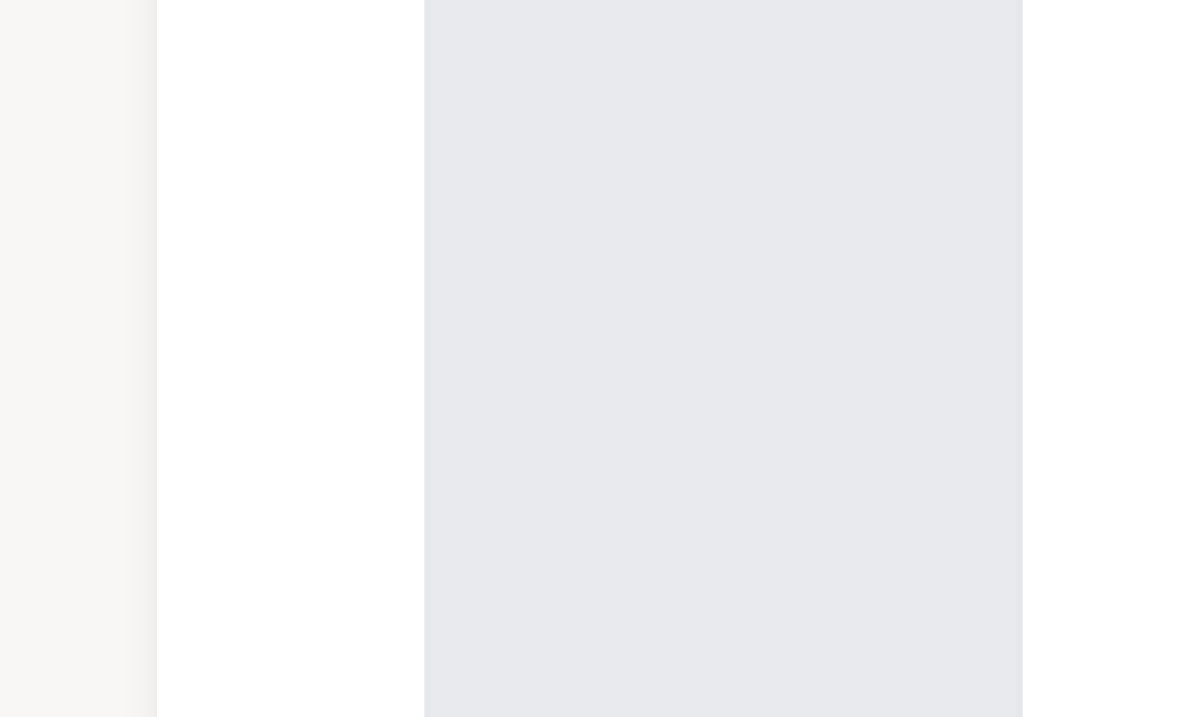 scroll, scrollTop: 267, scrollLeft: 0, axis: vertical 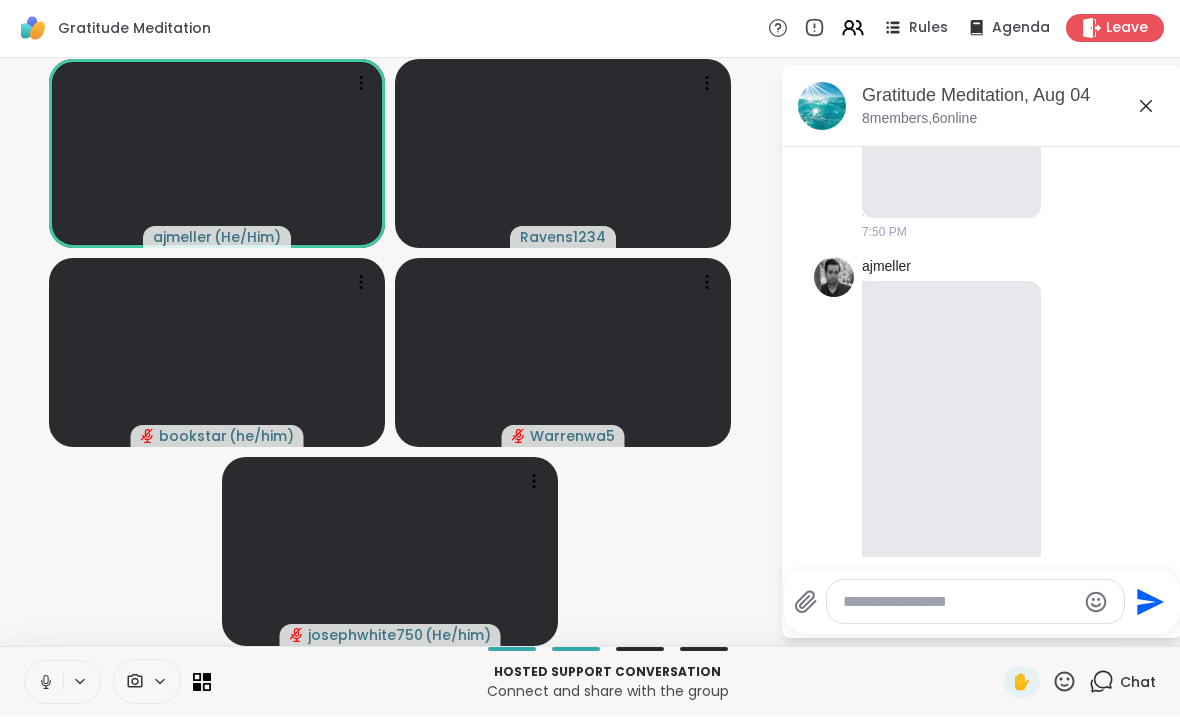 click 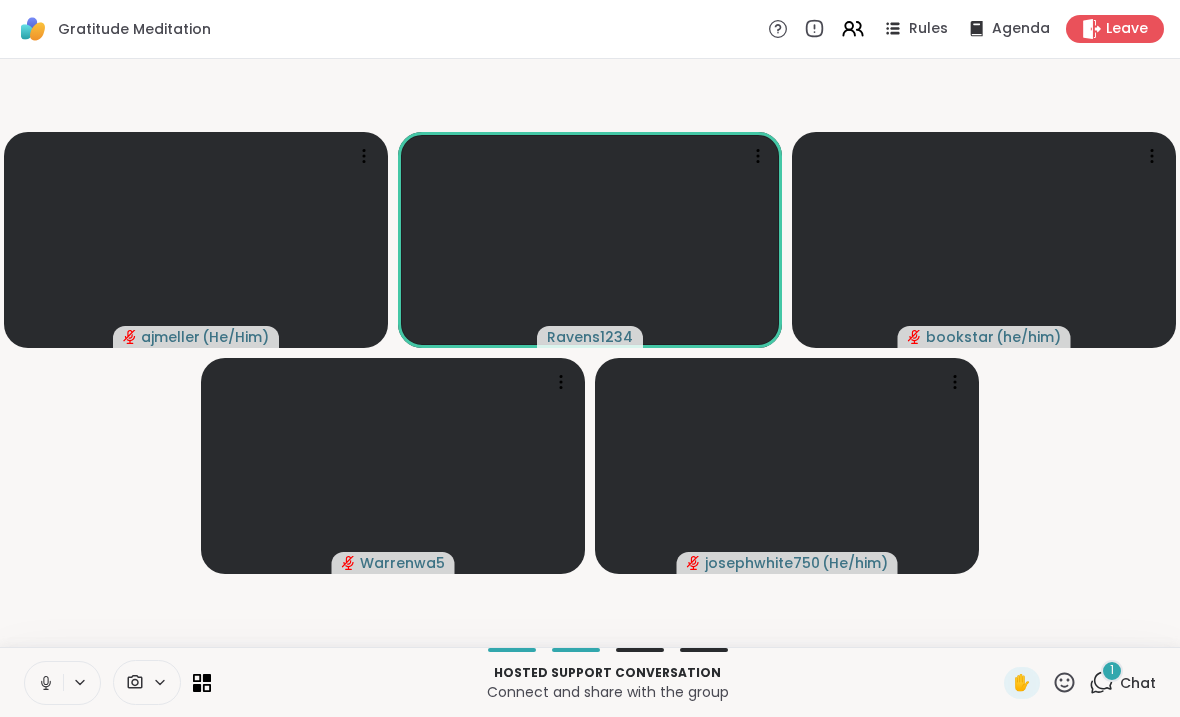 click on "Chat" at bounding box center [1138, 683] 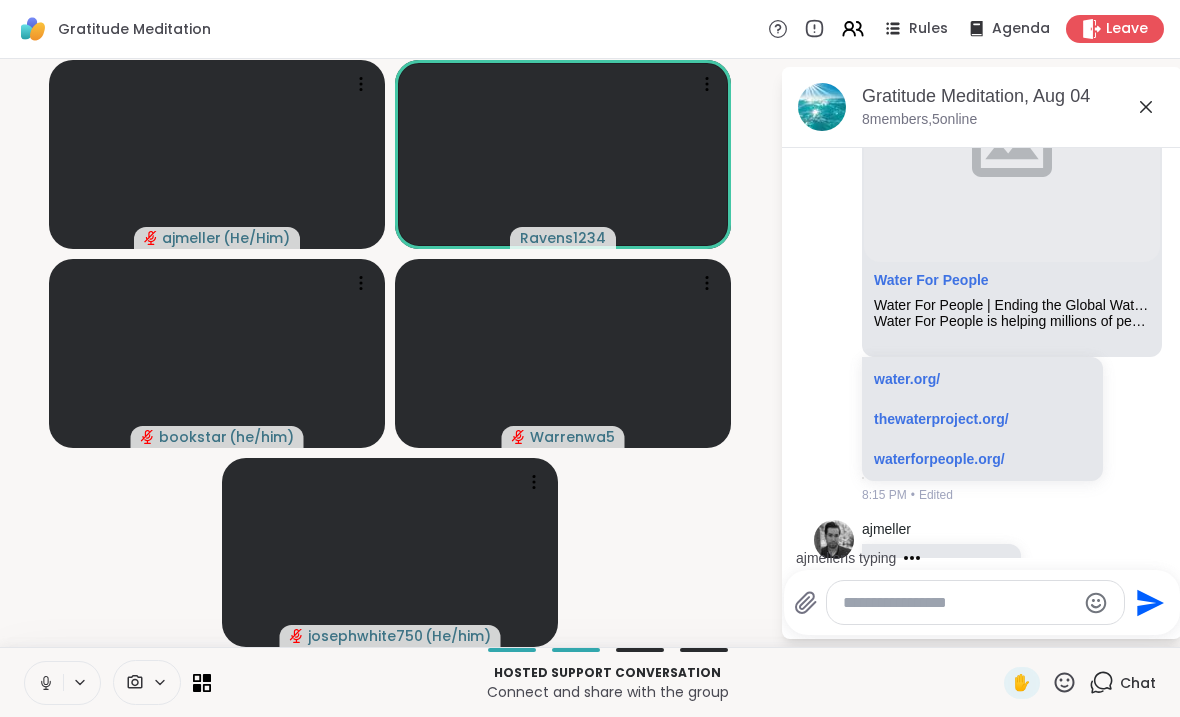 scroll, scrollTop: 3329, scrollLeft: 0, axis: vertical 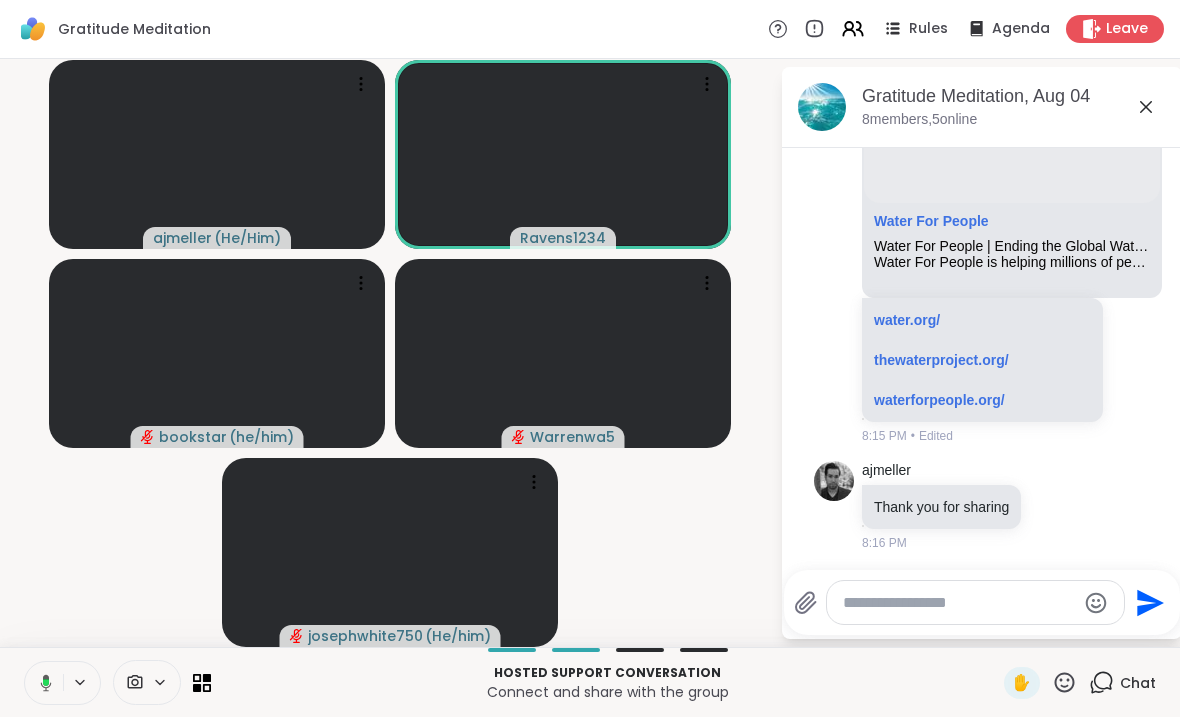 click at bounding box center [959, 603] 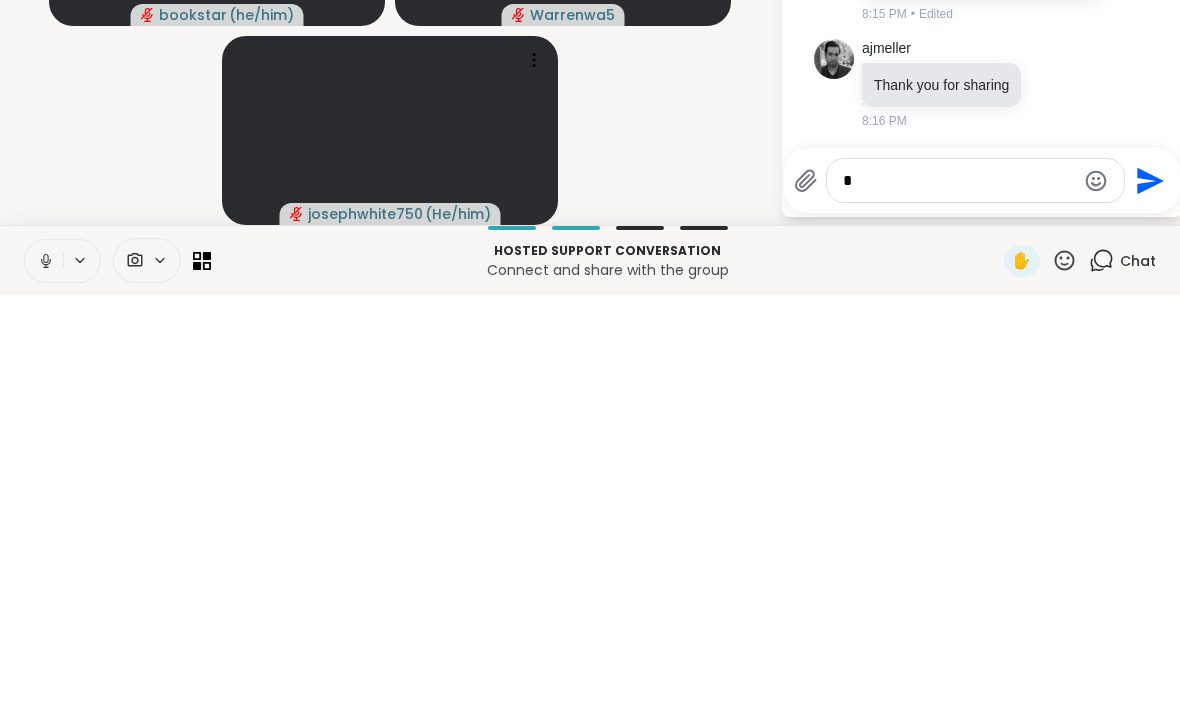 scroll, scrollTop: 0, scrollLeft: 0, axis: both 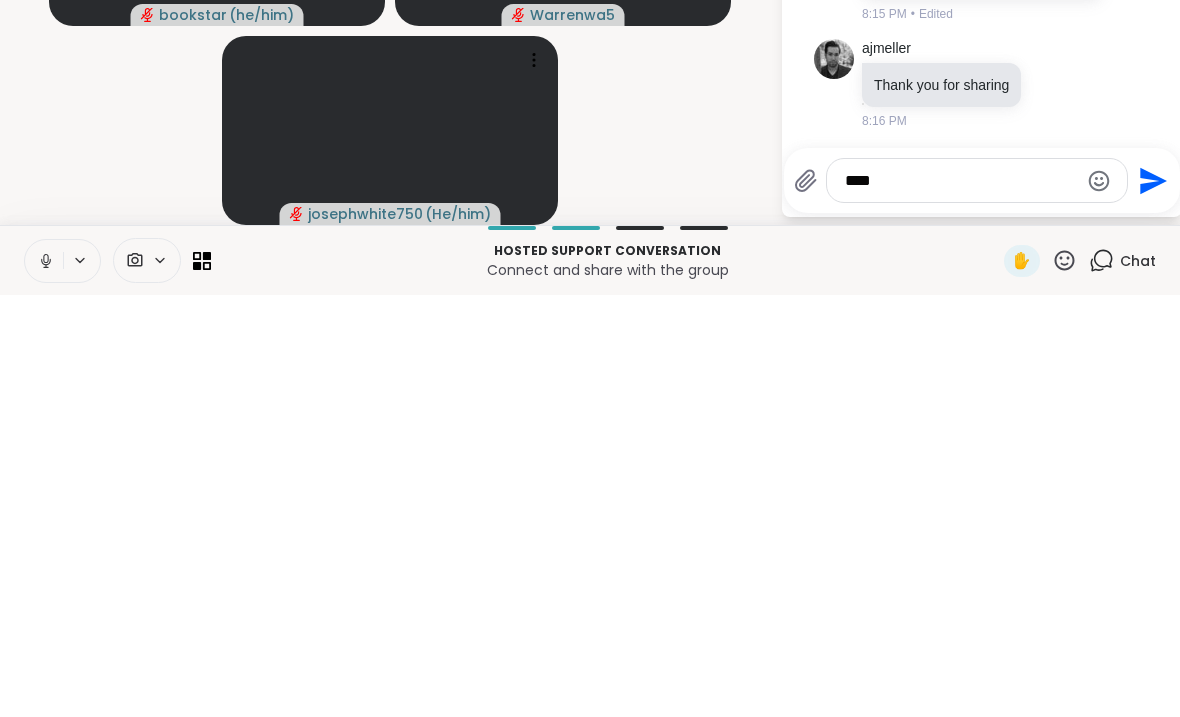 type on "****" 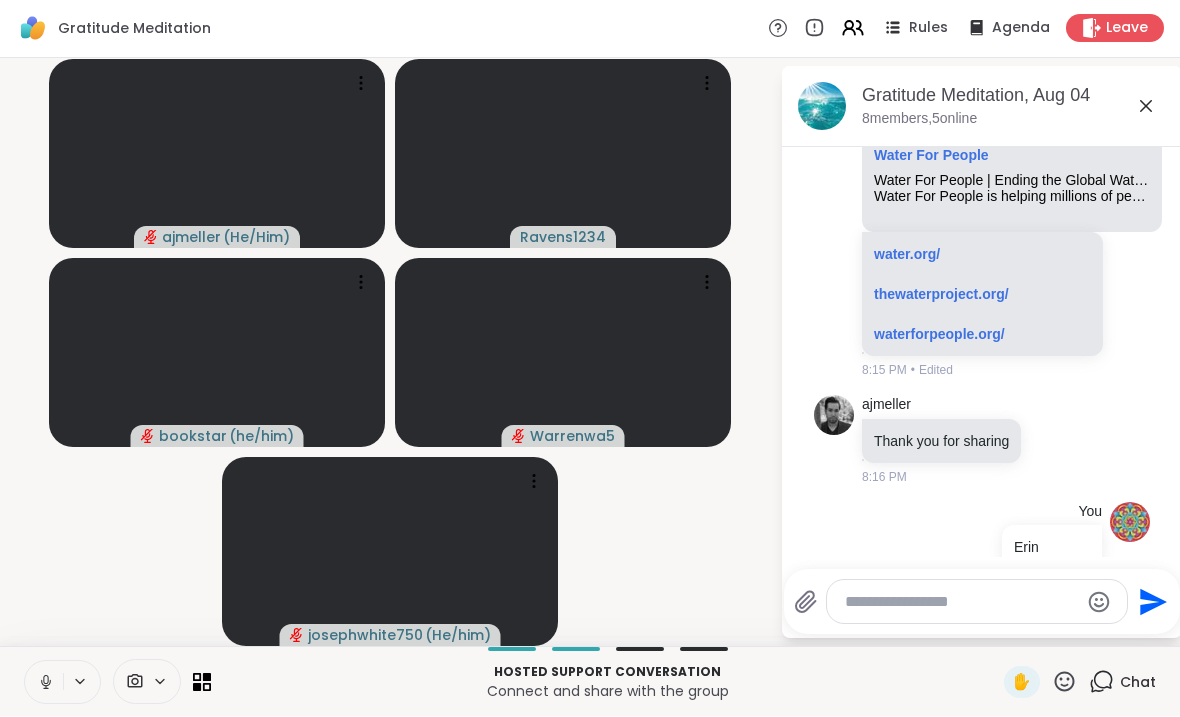 scroll, scrollTop: 3393, scrollLeft: 0, axis: vertical 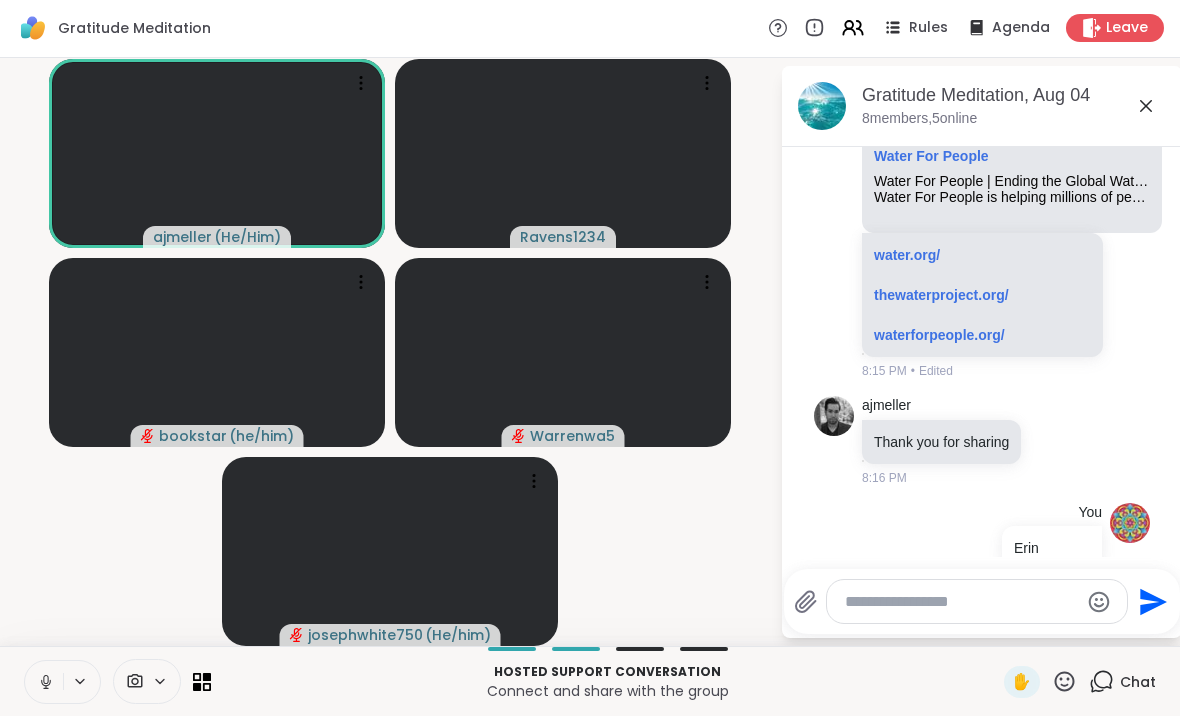 click 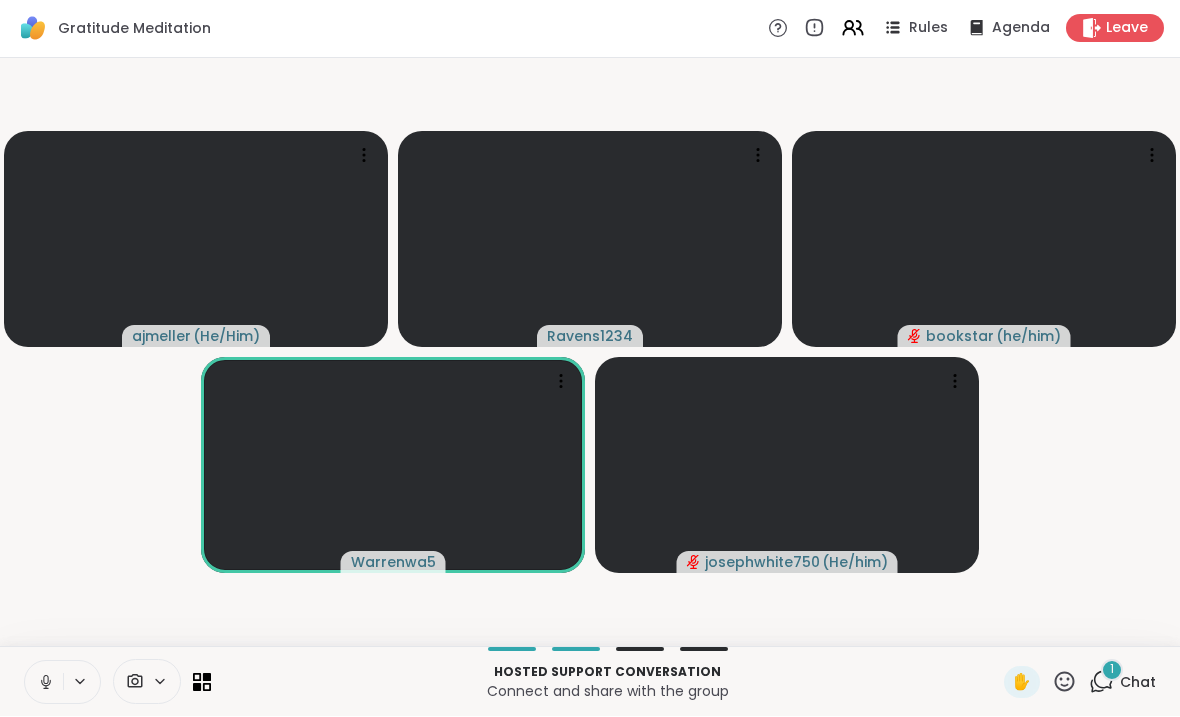 click on "Chat" at bounding box center (1138, 683) 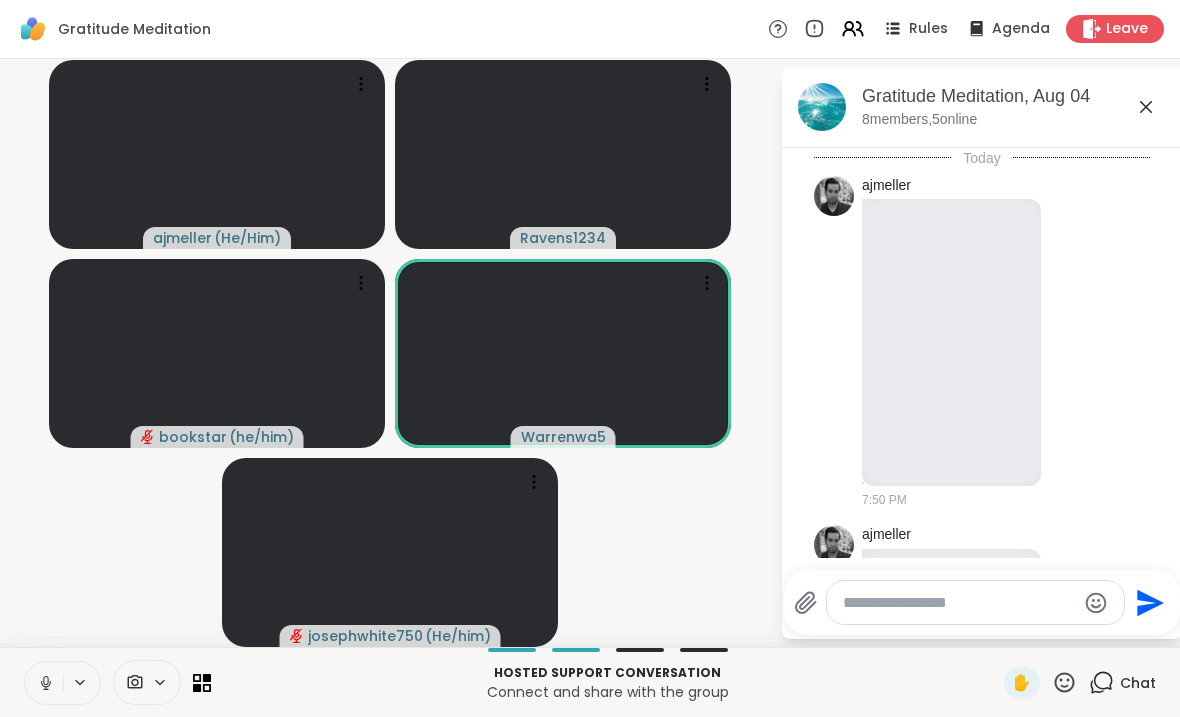 scroll, scrollTop: 3616, scrollLeft: 0, axis: vertical 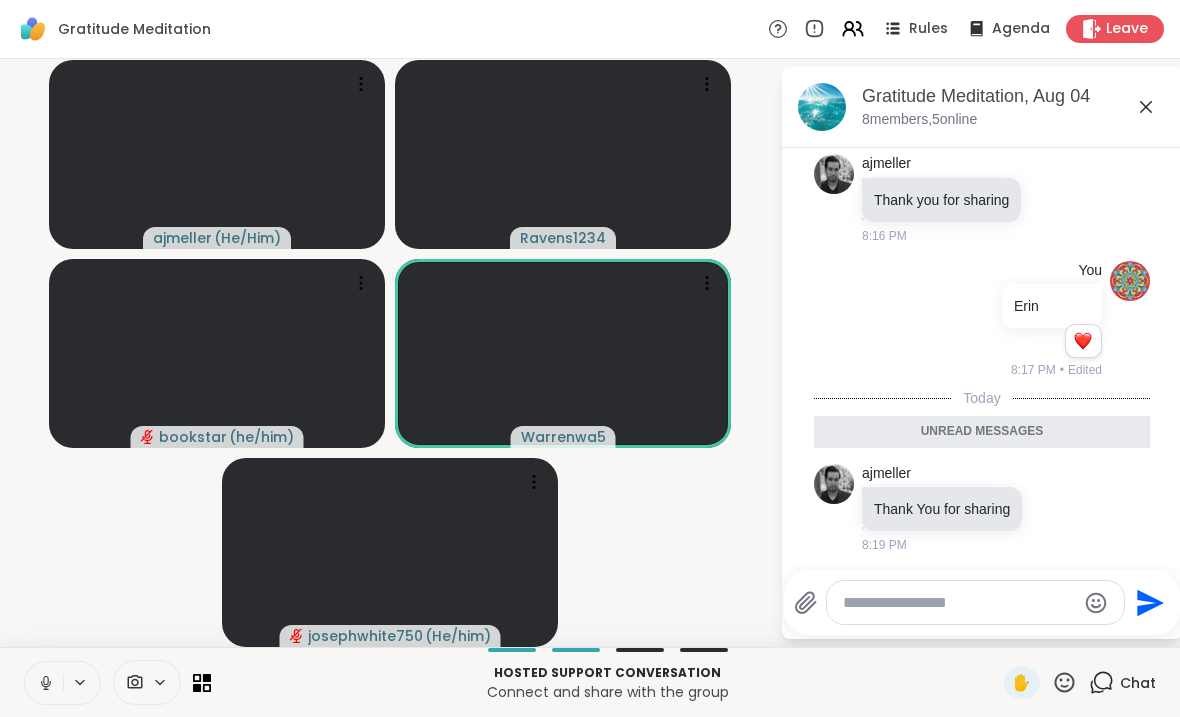 click 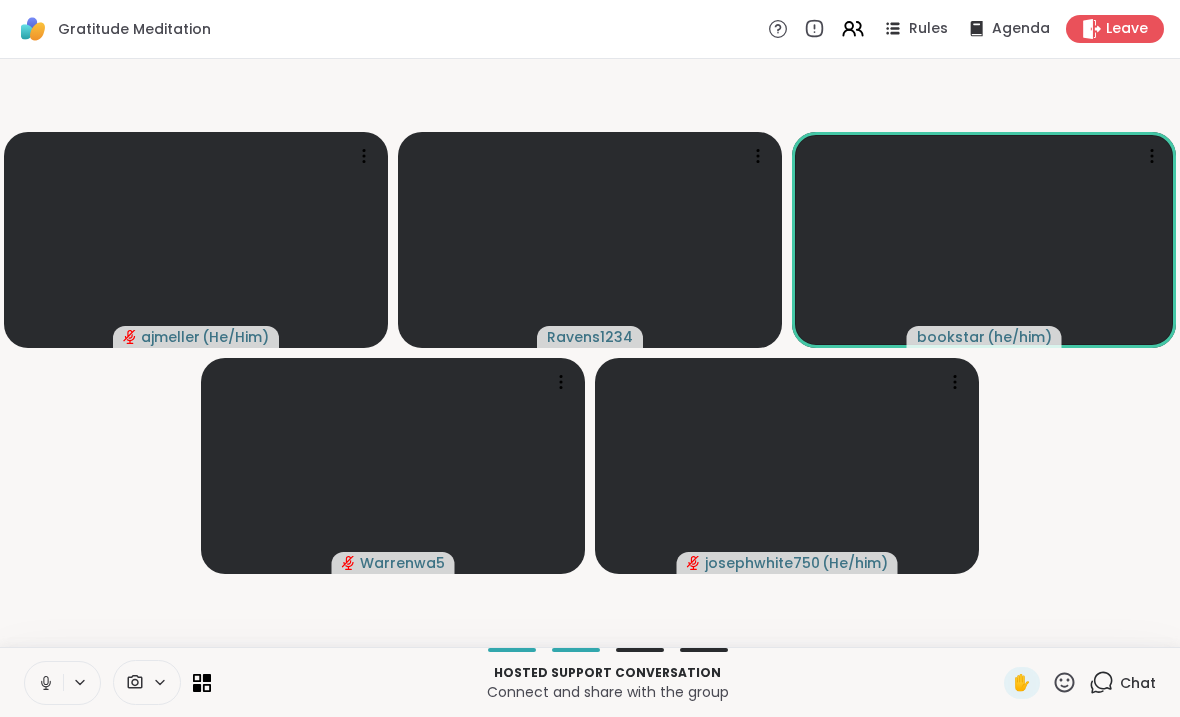 click on "Chat" at bounding box center (1122, 683) 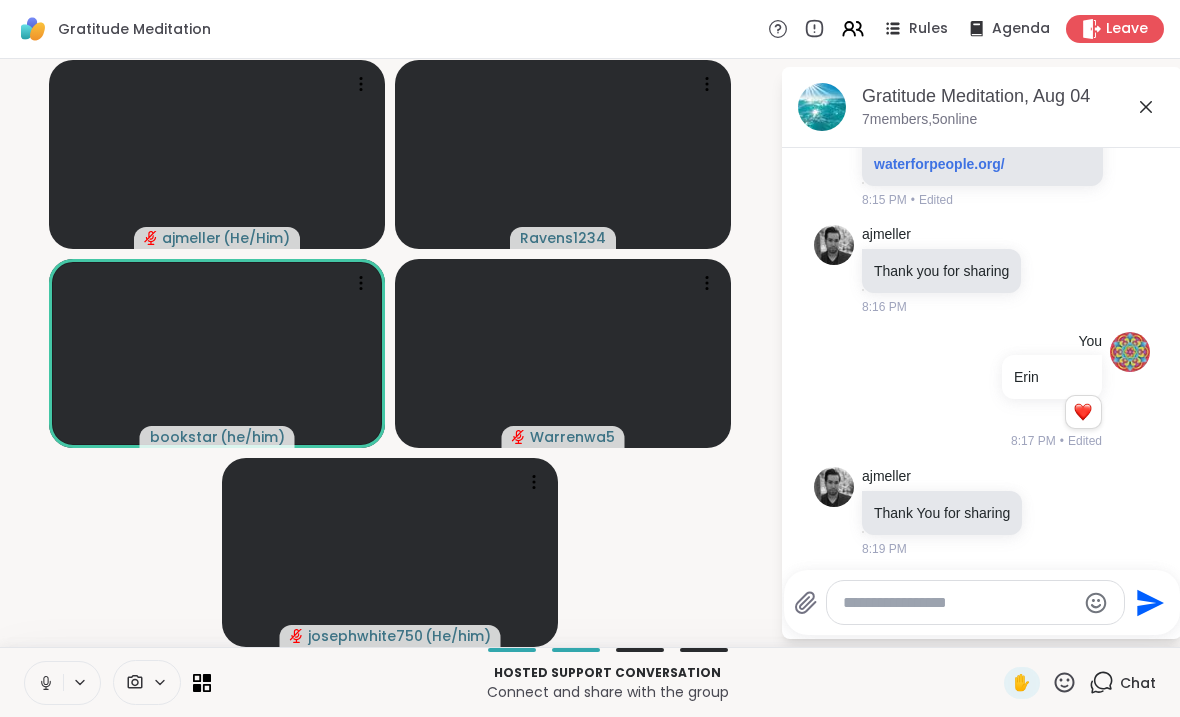 scroll, scrollTop: 3549, scrollLeft: 0, axis: vertical 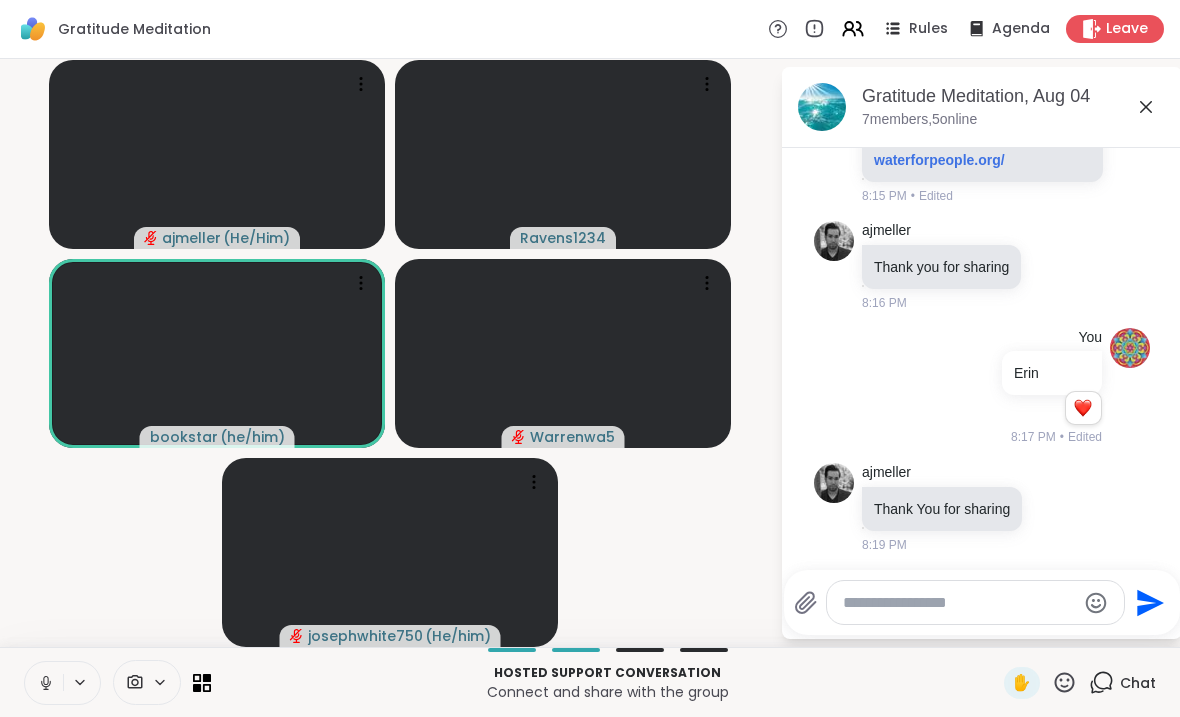 click 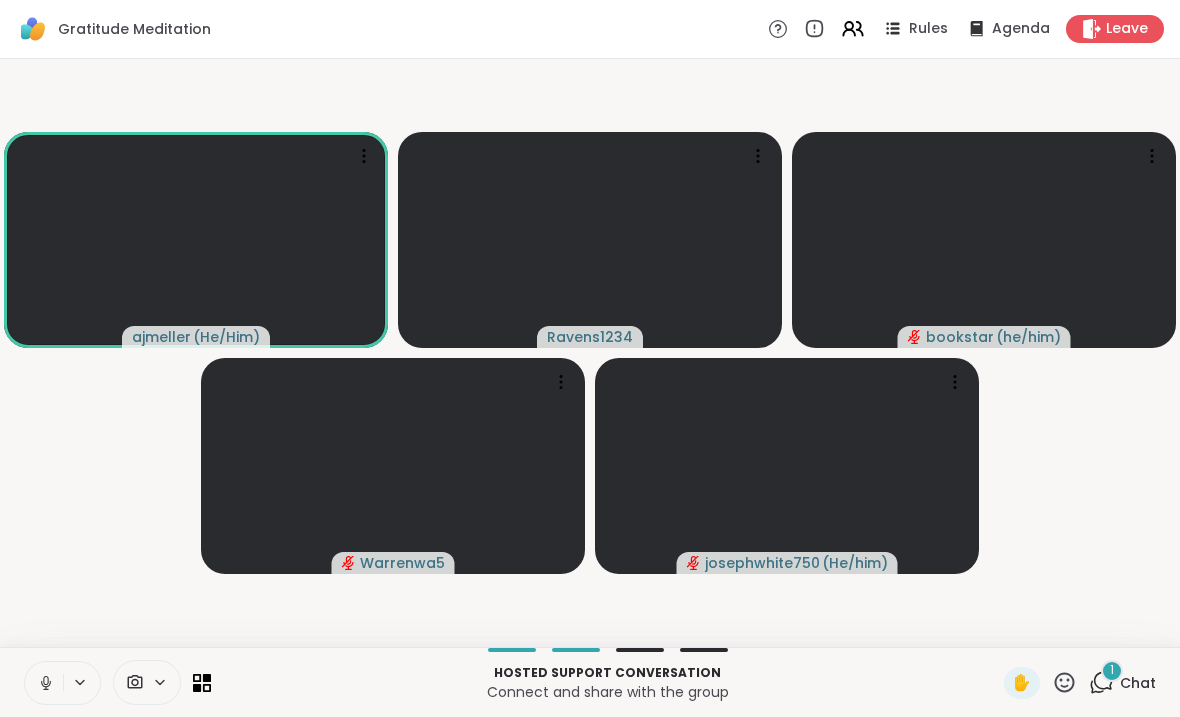 click on "Chat" at bounding box center (1138, 683) 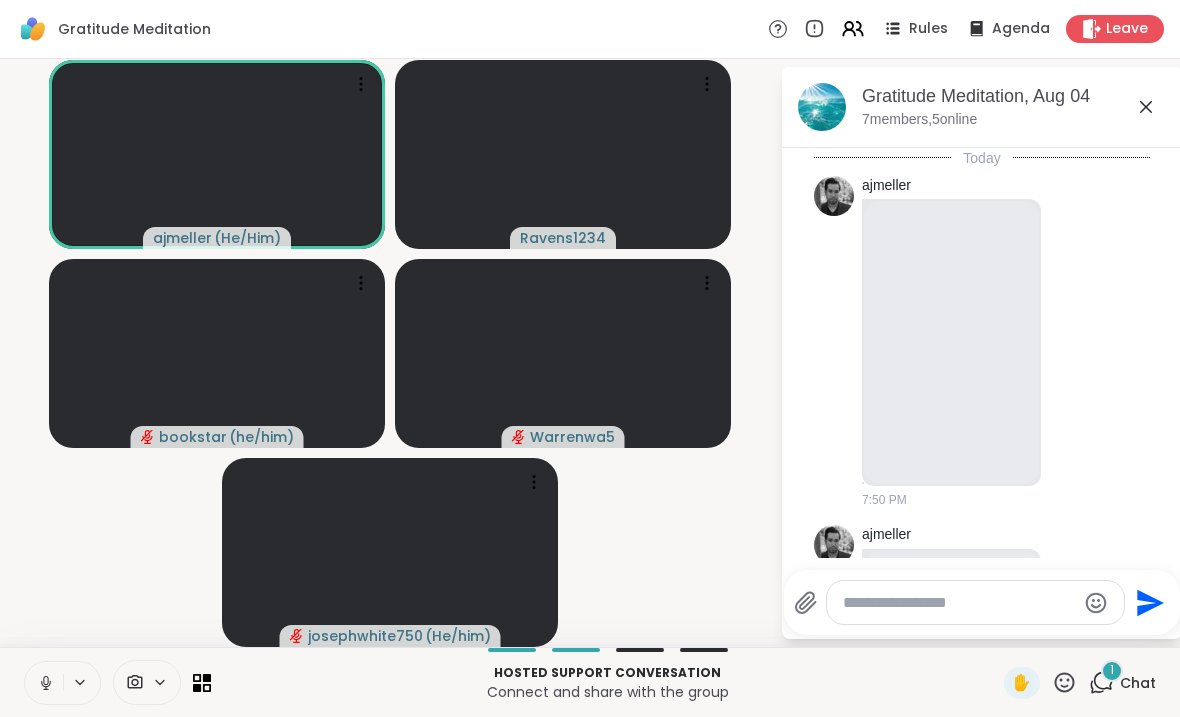 scroll, scrollTop: 4086, scrollLeft: 0, axis: vertical 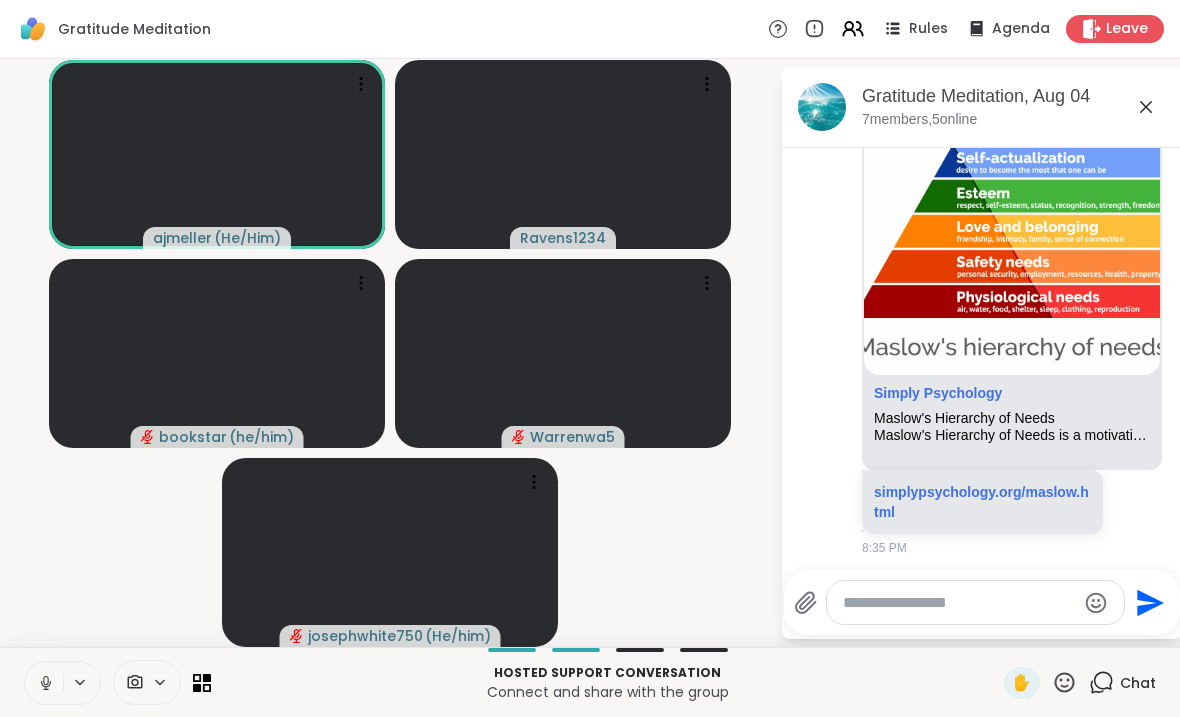 click on "Hosted support conversation Connect and share with the group ✋ Chat" at bounding box center [590, 682] 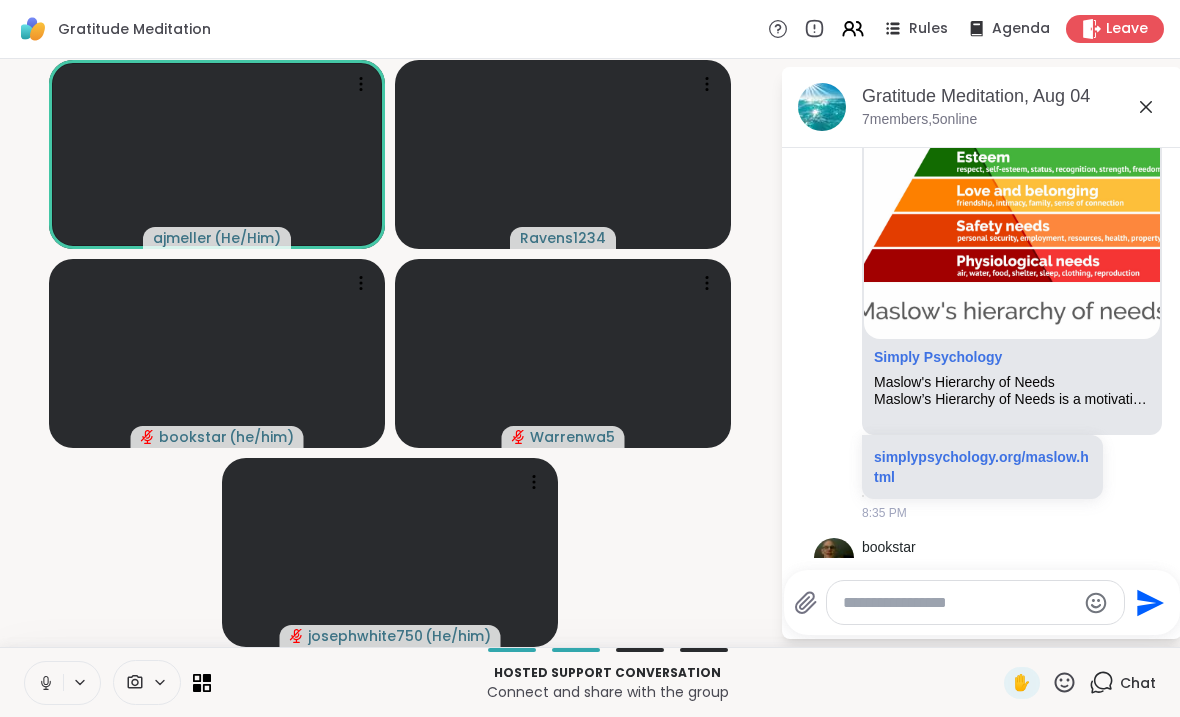 scroll, scrollTop: 4070, scrollLeft: 0, axis: vertical 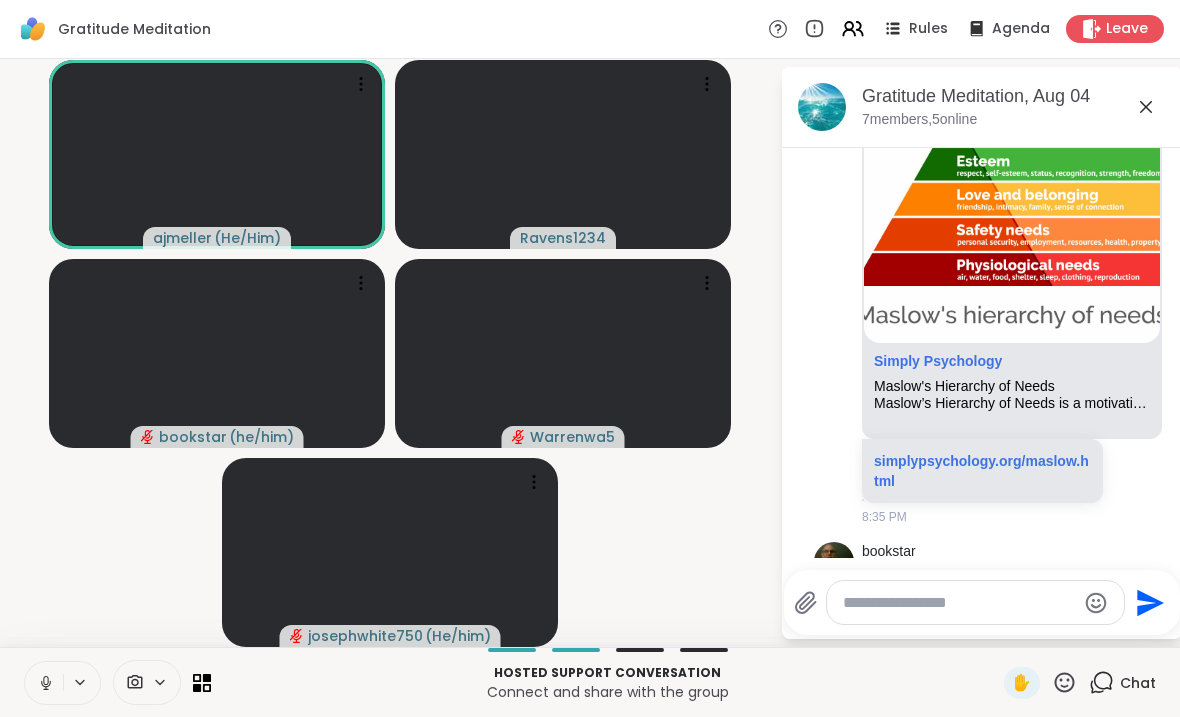 click 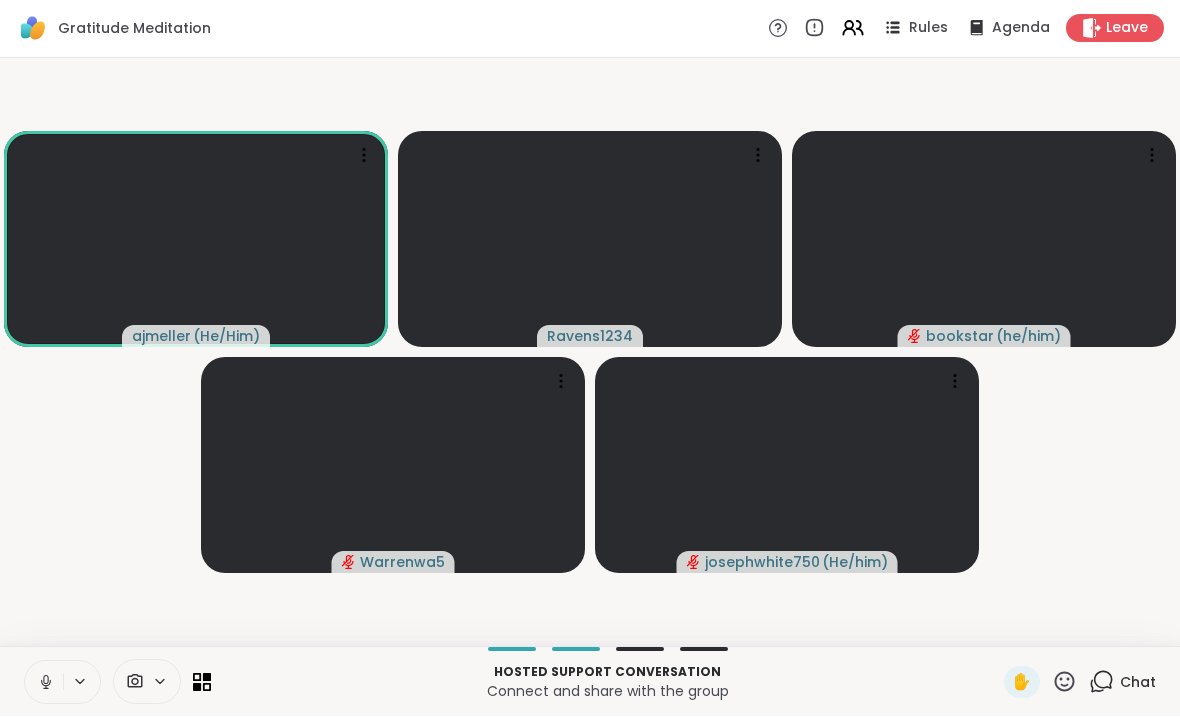 scroll, scrollTop: 0, scrollLeft: 0, axis: both 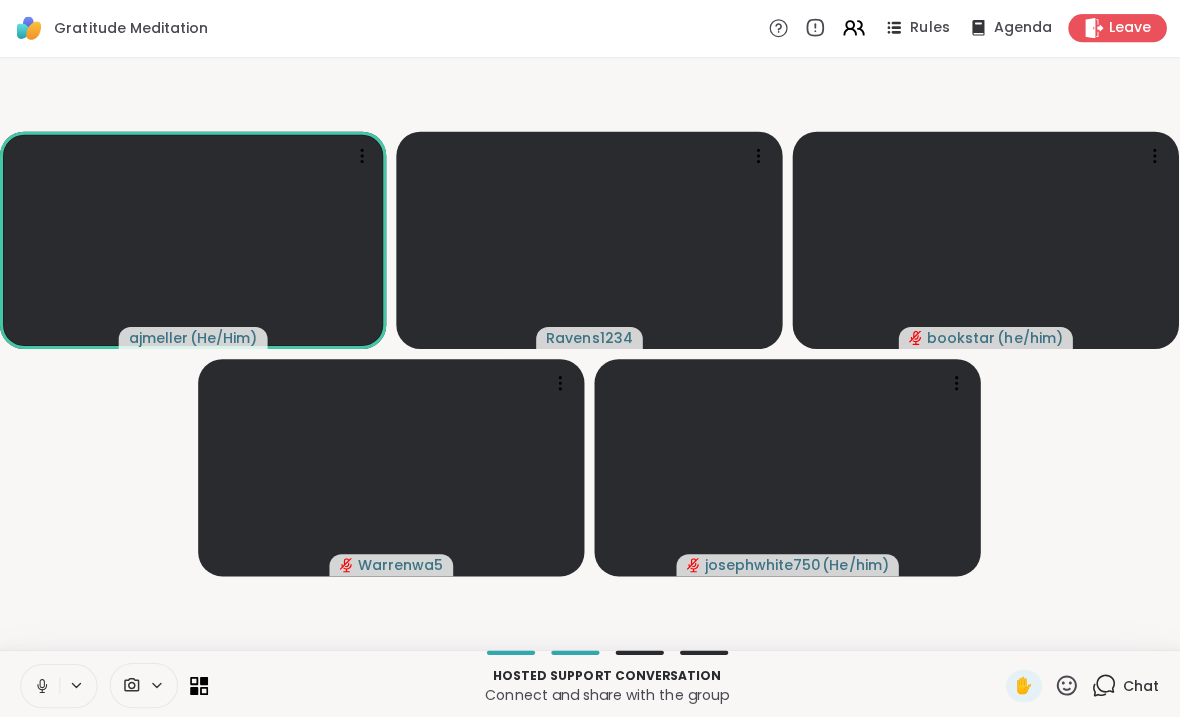 click at bounding box center [44, 683] 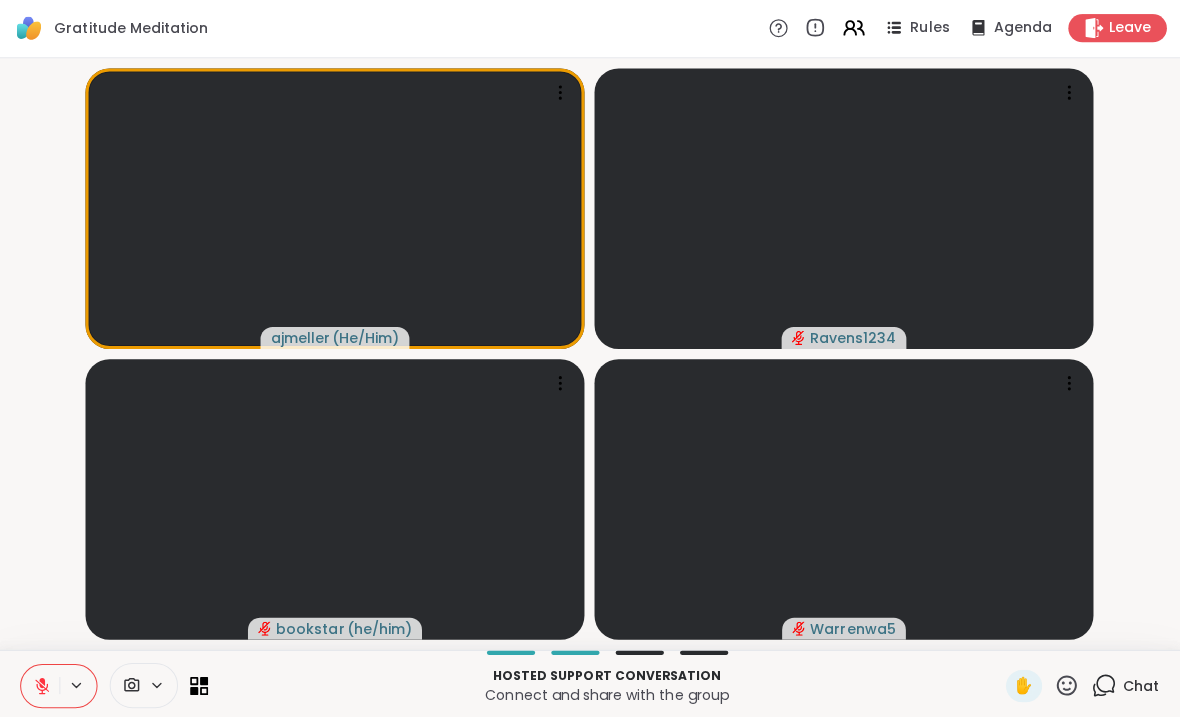 click at bounding box center (44, 683) 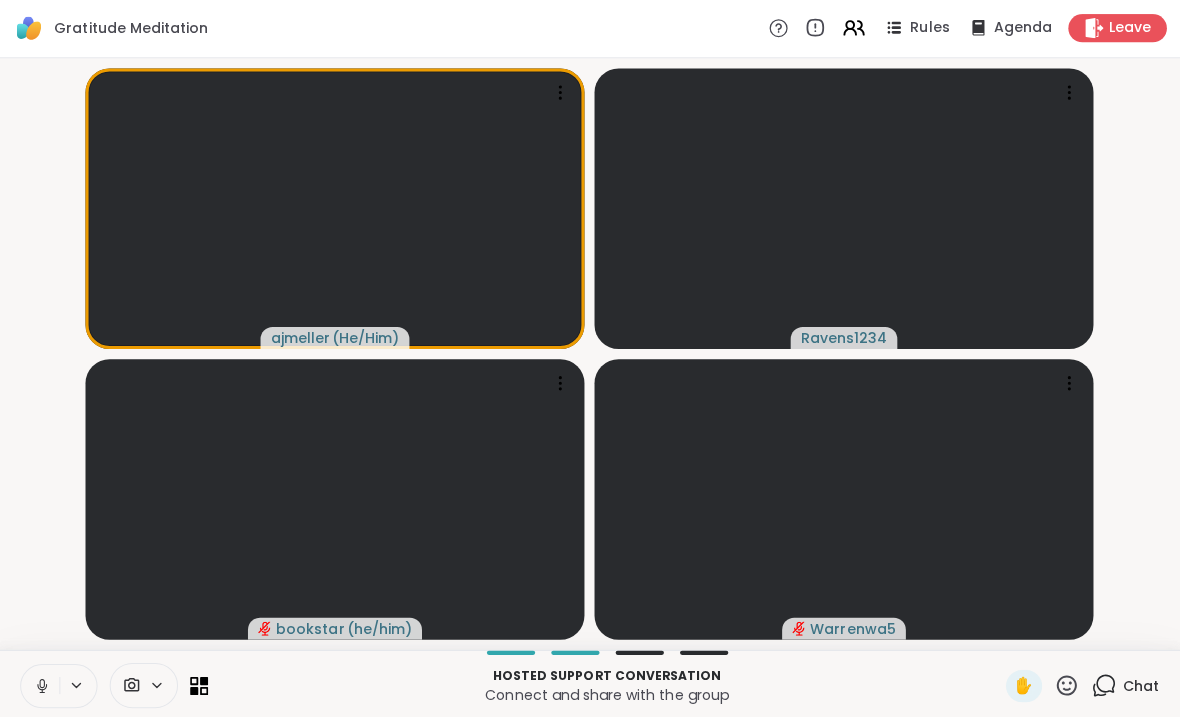 click on "[USERNAME] ( [PRONOUNS] ) [USERNAME] [USERNAME] ( [PRONOUNS] ) [USERNAME]" at bounding box center [590, 353] 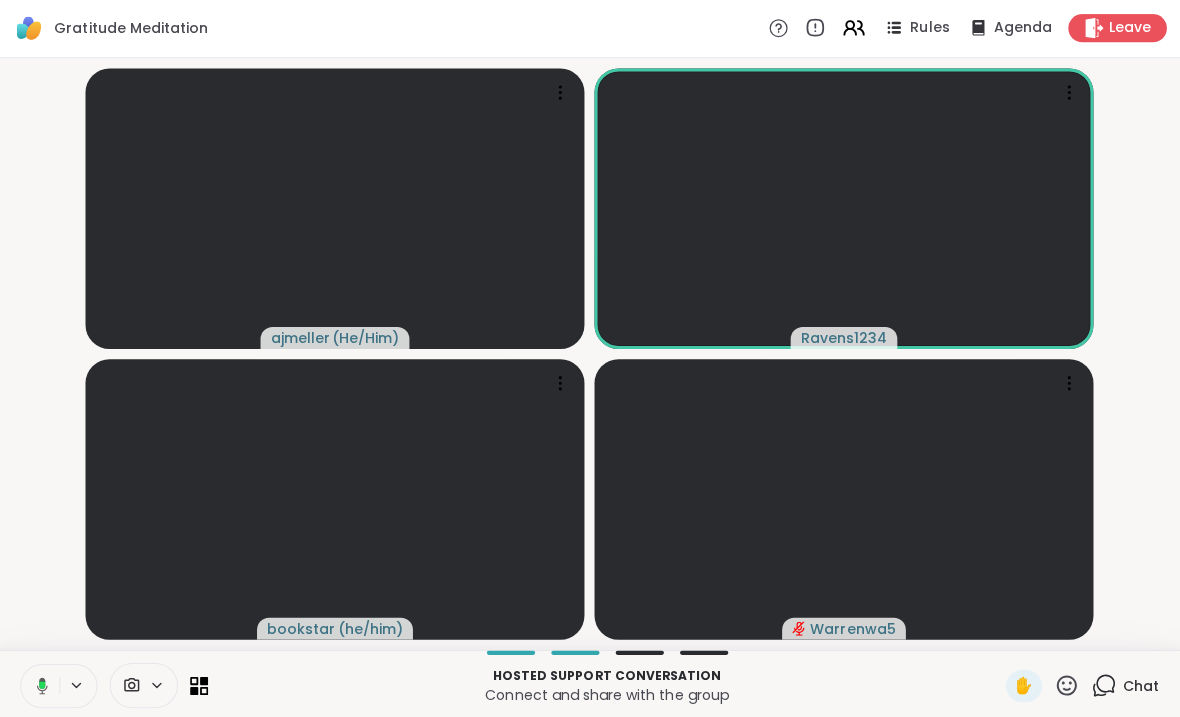 click on "Leave" at bounding box center [1127, 29] 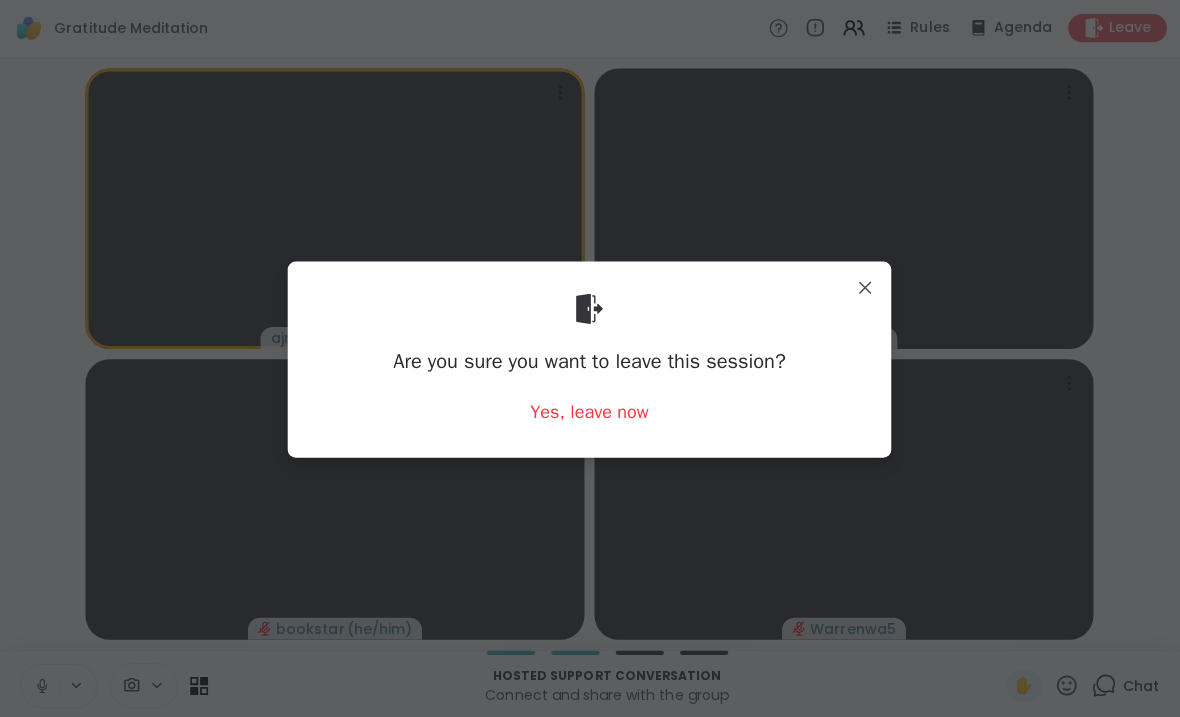 click on "Are you sure you want to leave this session? Yes, leave now" at bounding box center [590, 358] 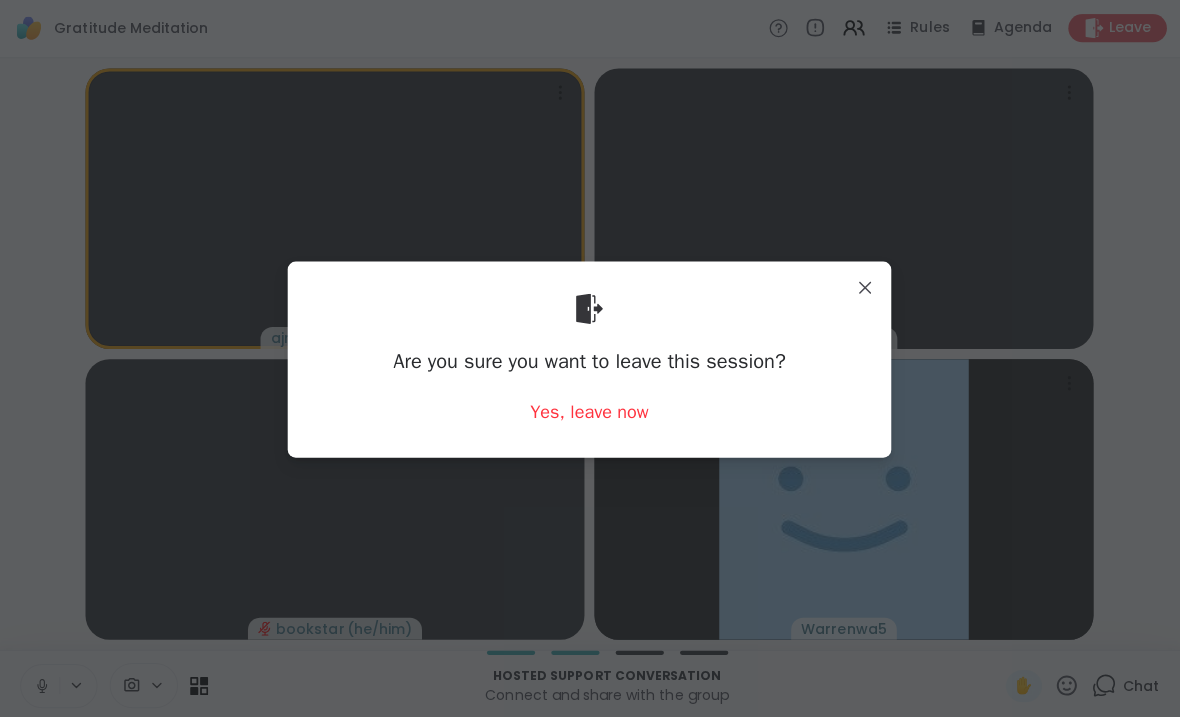 click on "Are you sure you want to leave this session? Yes, leave now" at bounding box center (590, 358) 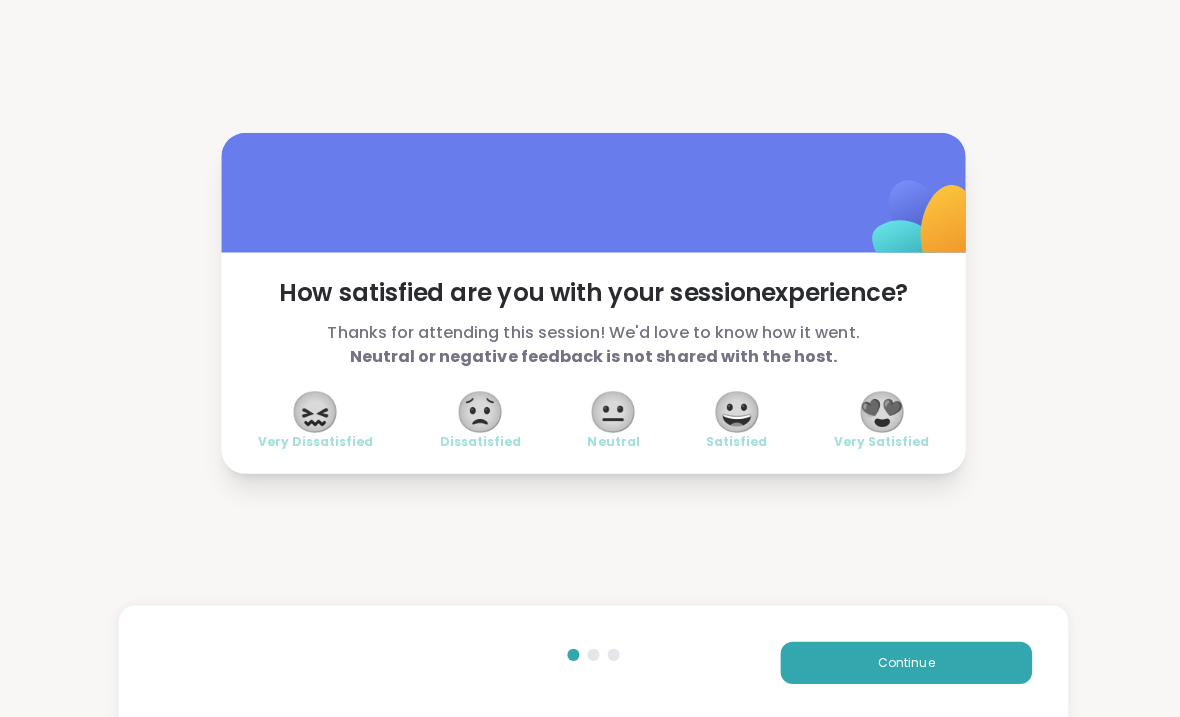 click on "😍" at bounding box center (877, 410) 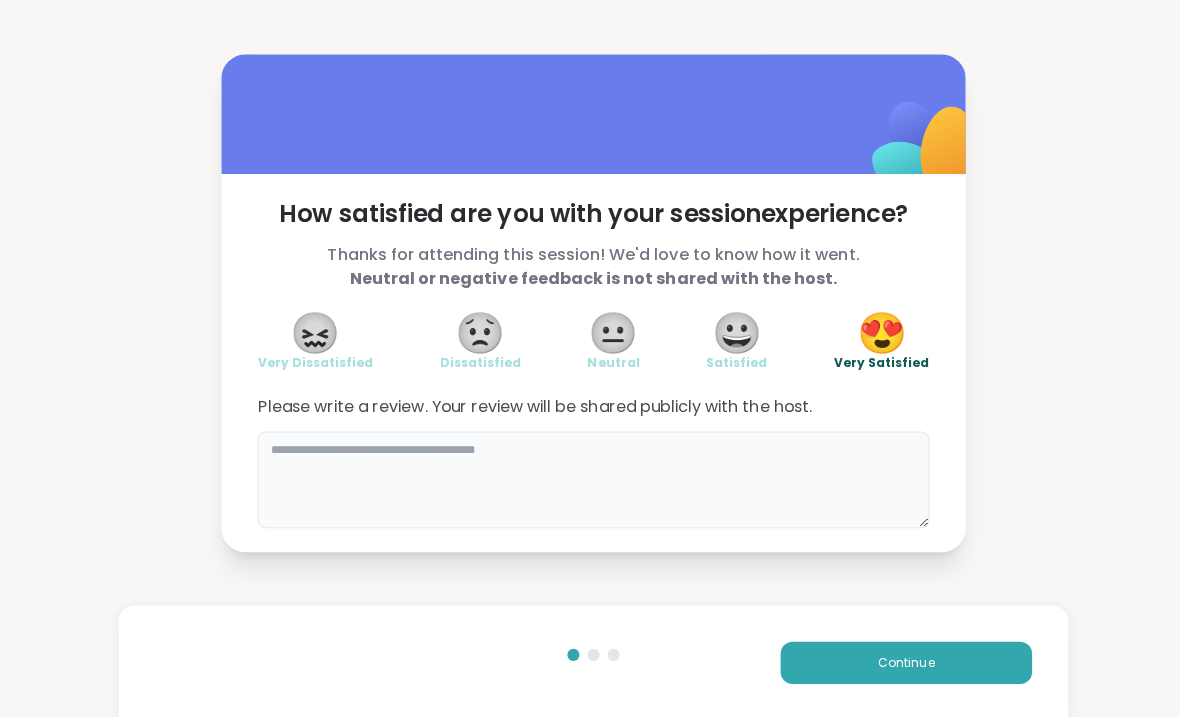click at bounding box center [590, 478] 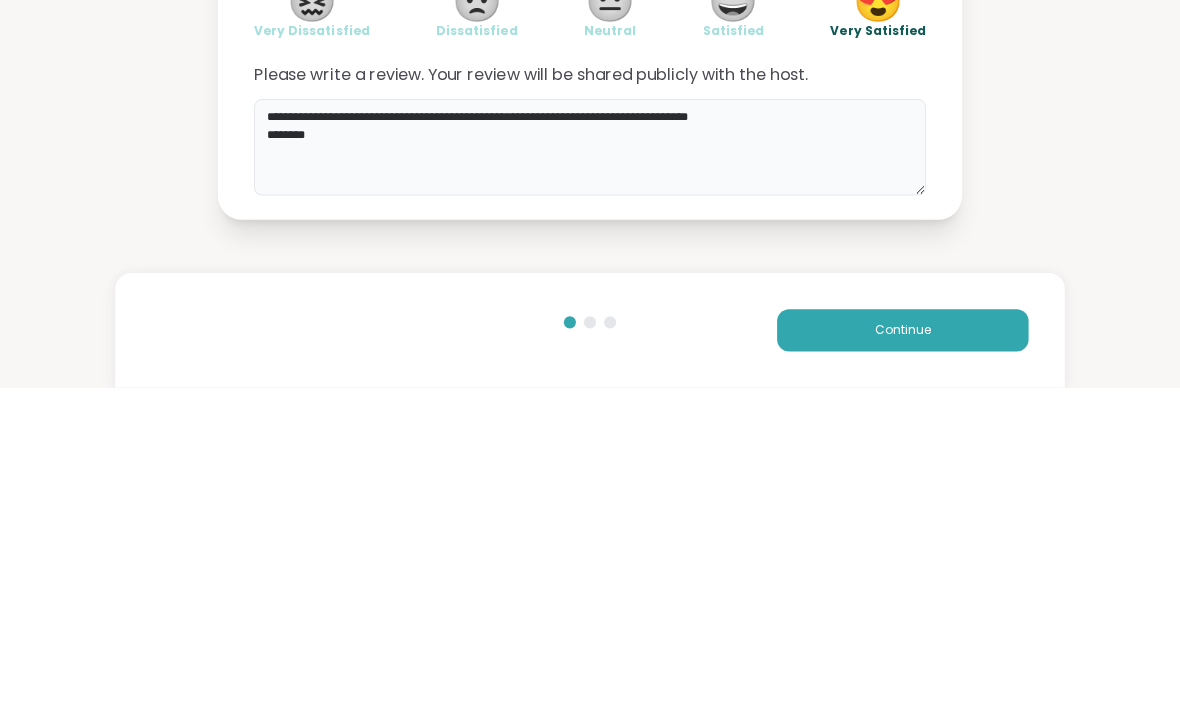 type on "**********" 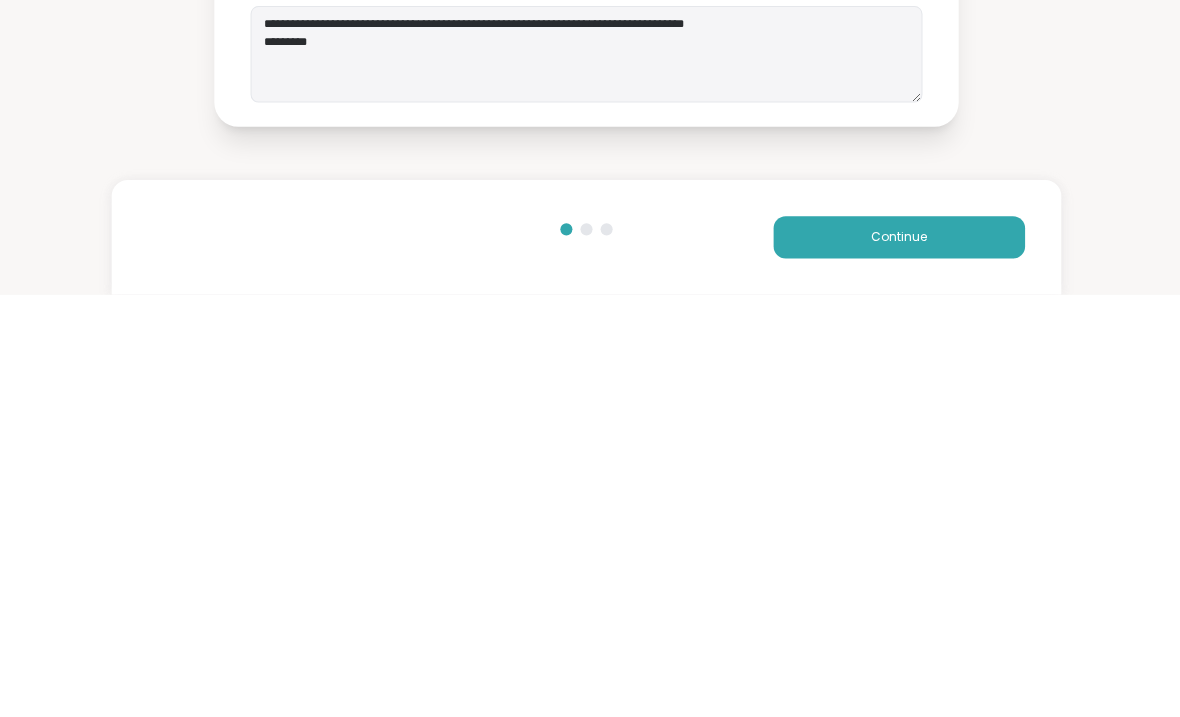 click on "Continue" at bounding box center (901, 660) 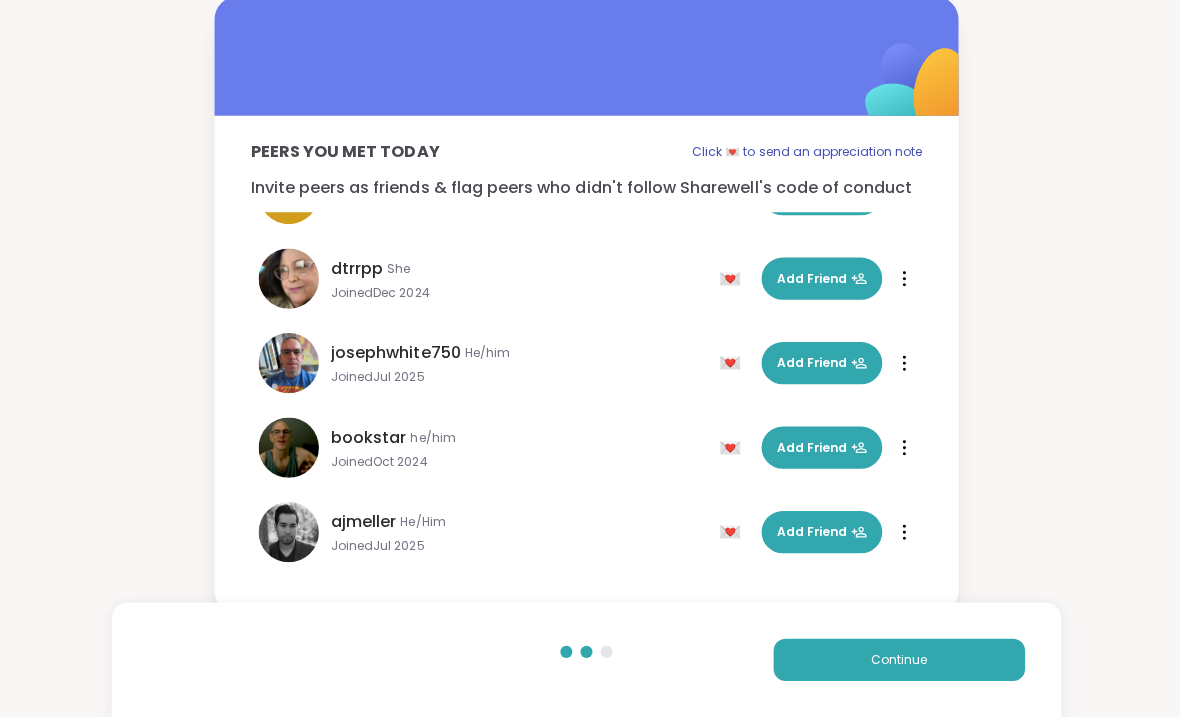 scroll, scrollTop: 60, scrollLeft: 0, axis: vertical 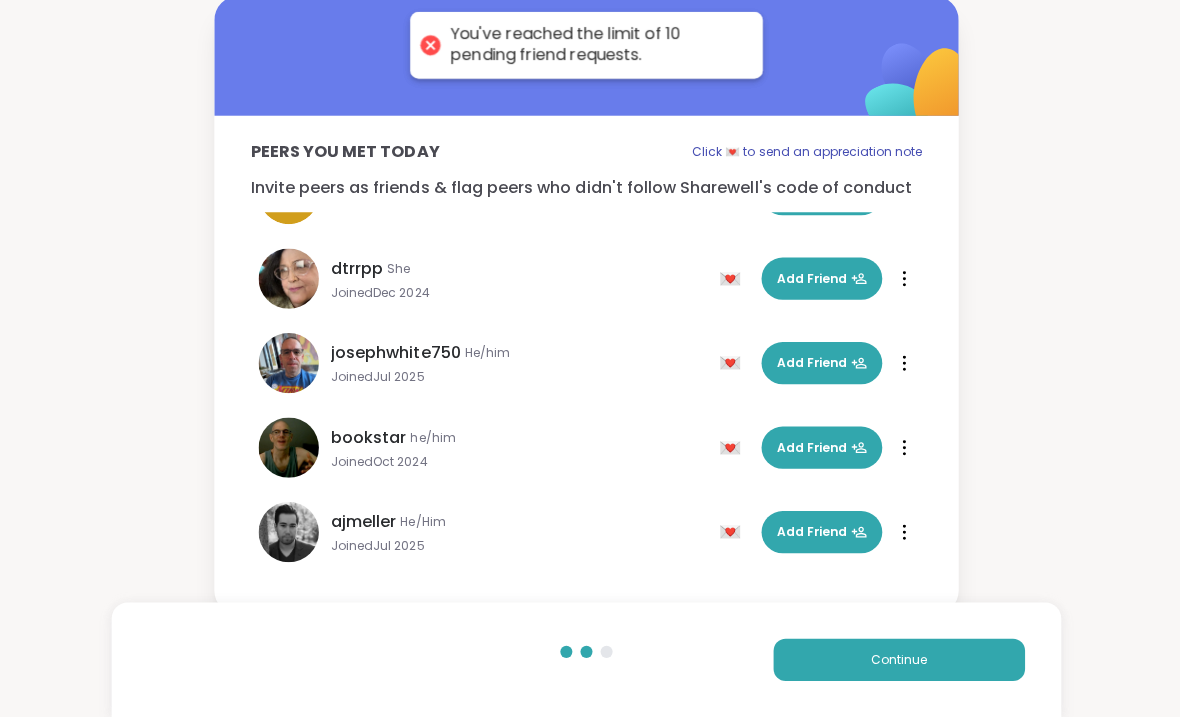 click on "Continue" at bounding box center [901, 660] 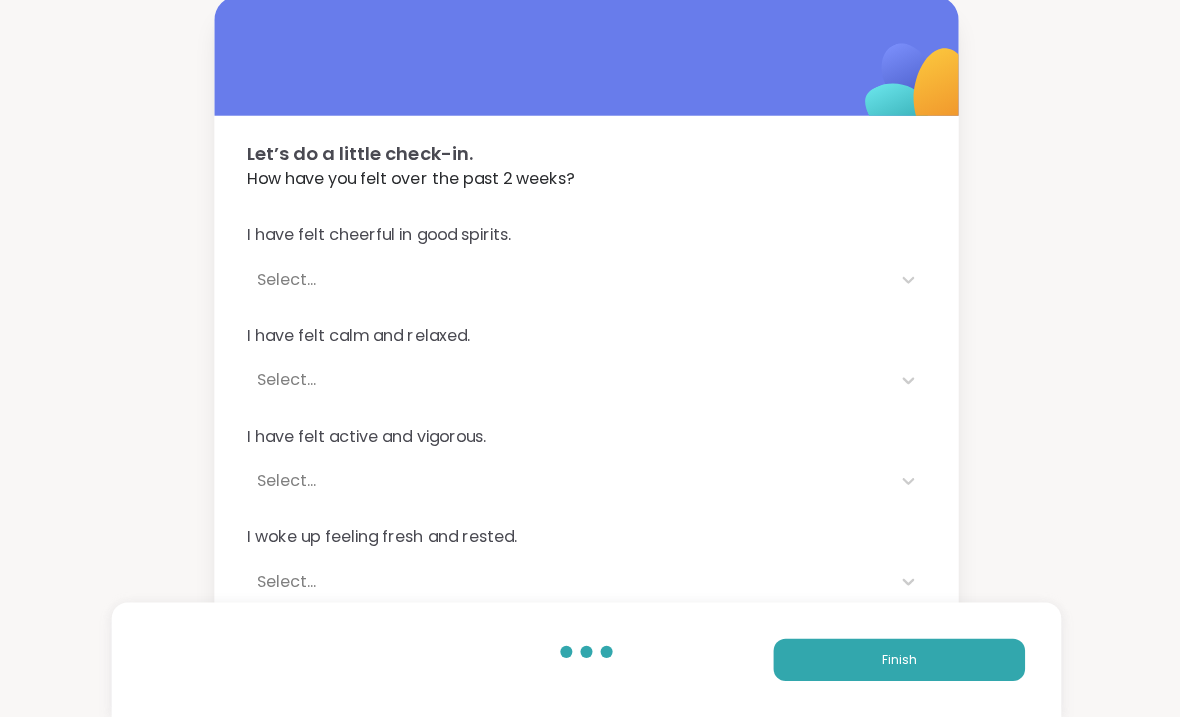 click on "I have felt cheerful in good spirits. Select... I have felt calm and relaxed. Select... I have felt active and vigorous. Select... I woke up feeling fresh and rested. Select... My daily life has been filled with things that interest me. Select..." at bounding box center (590, 464) 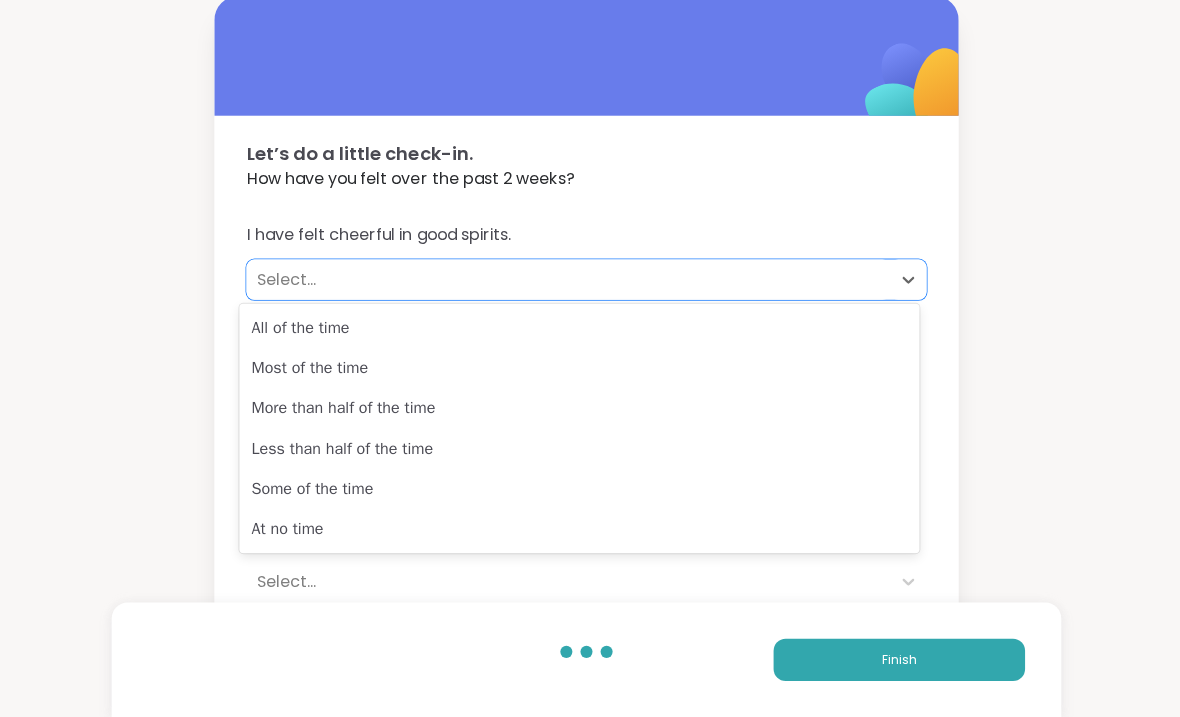 click on "All of the time" at bounding box center (583, 330) 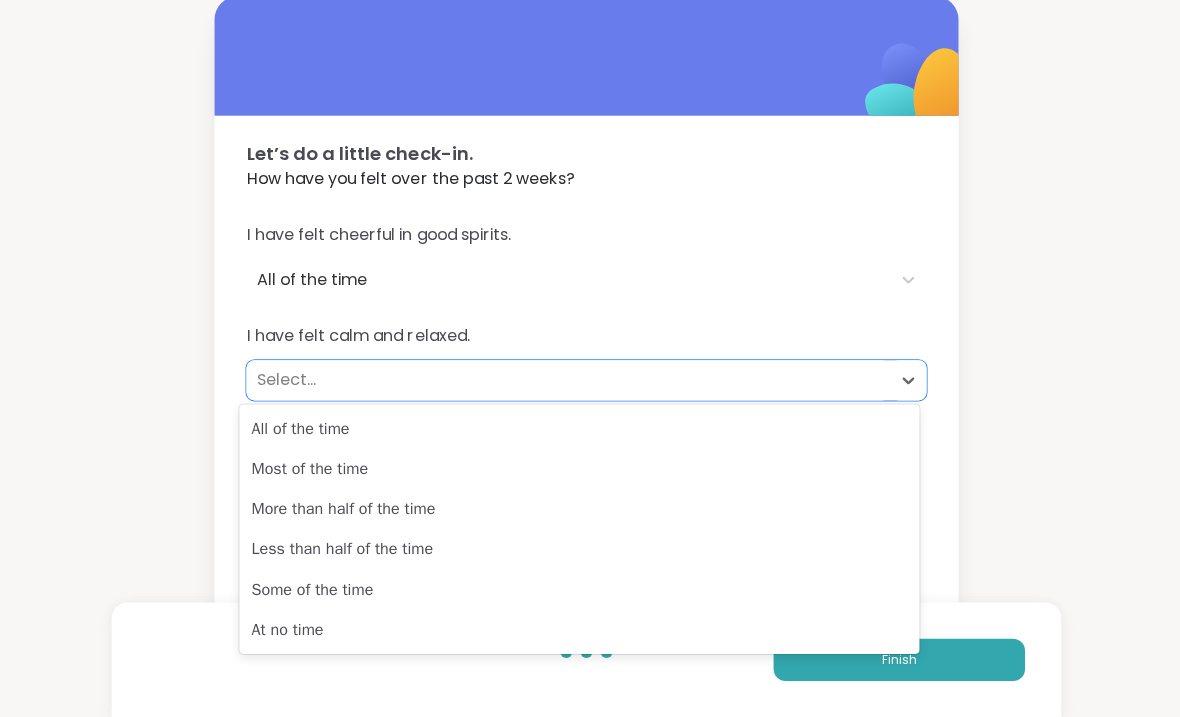 click on "All of the time" at bounding box center [583, 430] 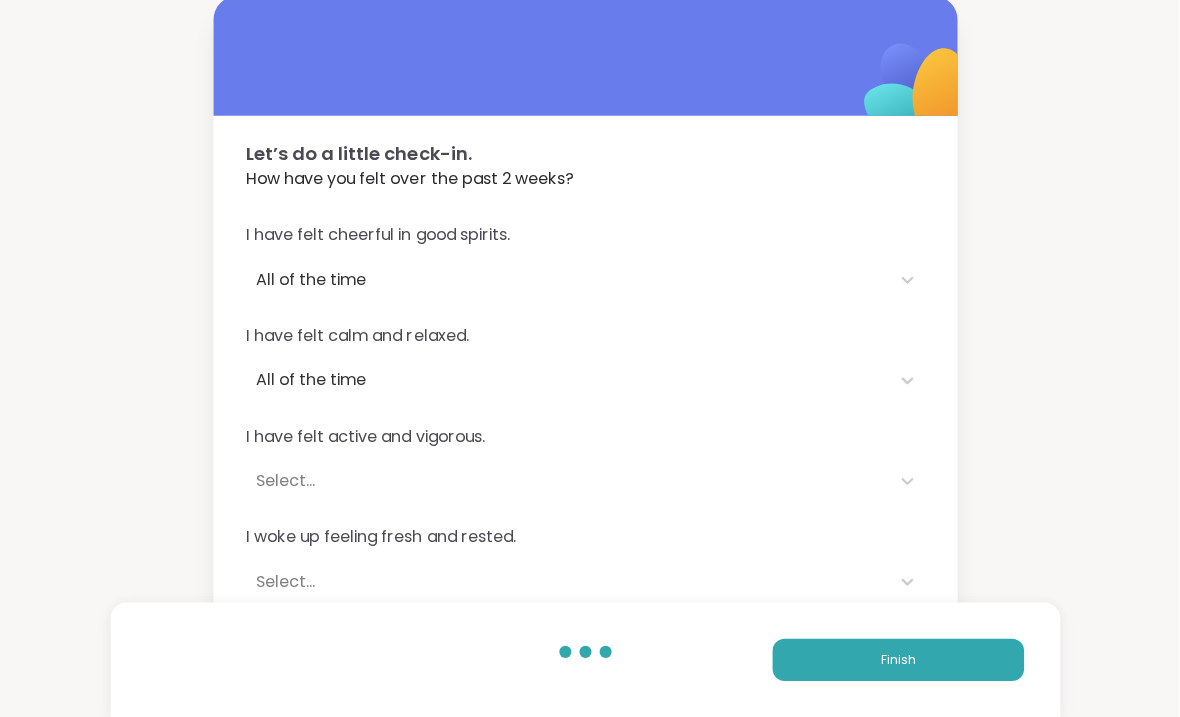 scroll, scrollTop: 0, scrollLeft: 0, axis: both 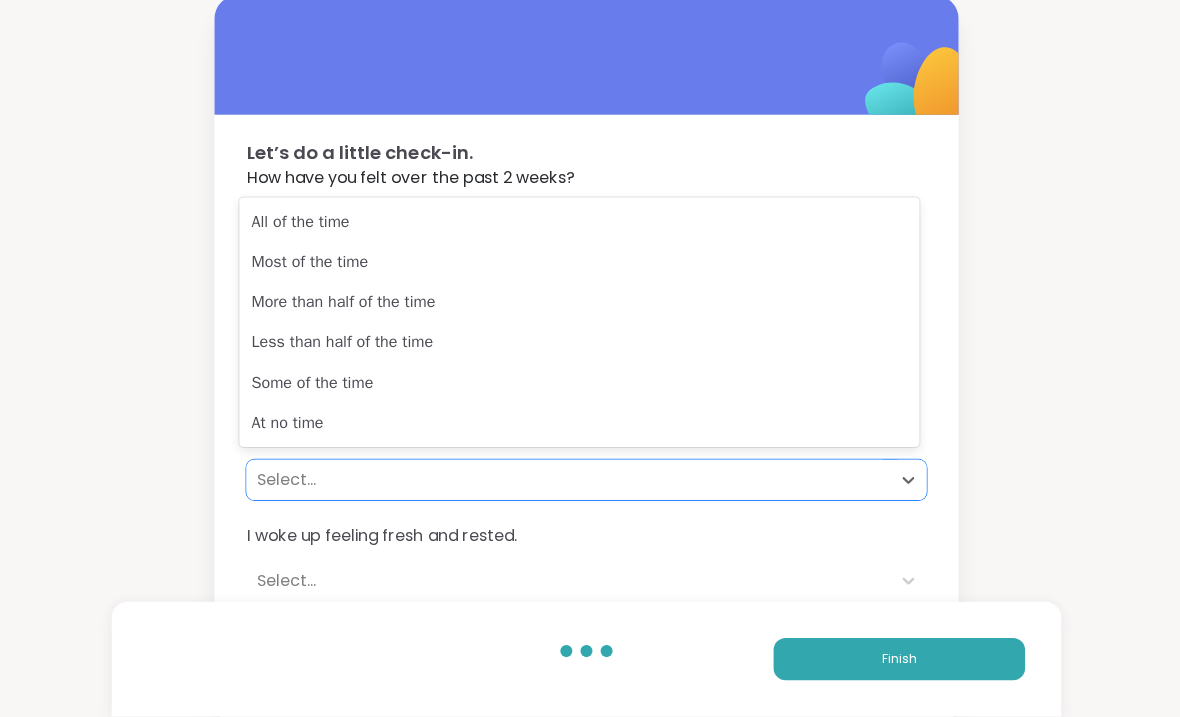 click on "At no time" at bounding box center [583, 425] 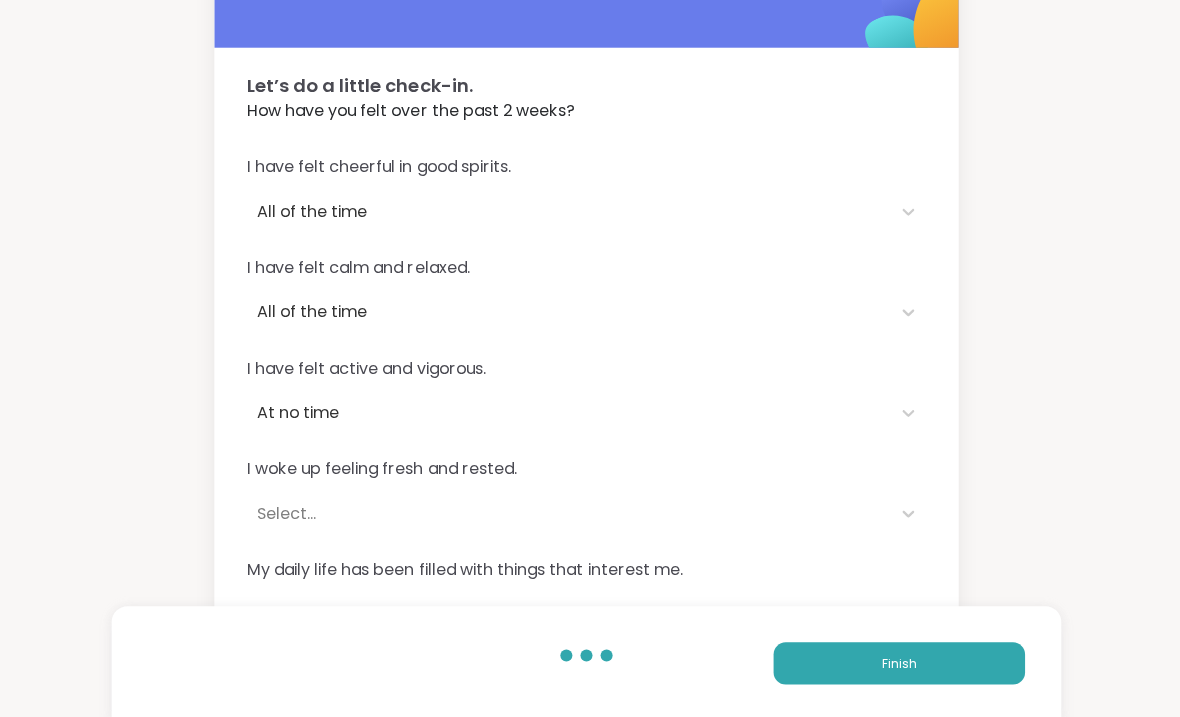 scroll, scrollTop: 81, scrollLeft: 0, axis: vertical 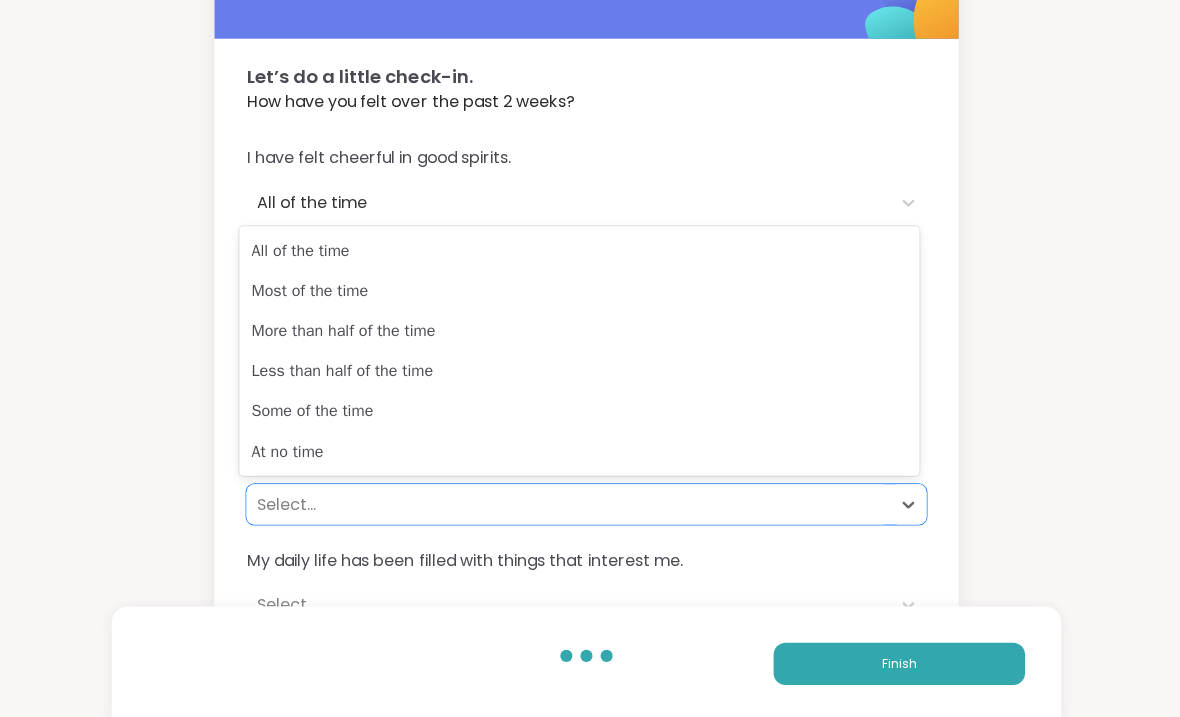 click on "All of the time" at bounding box center (583, 249) 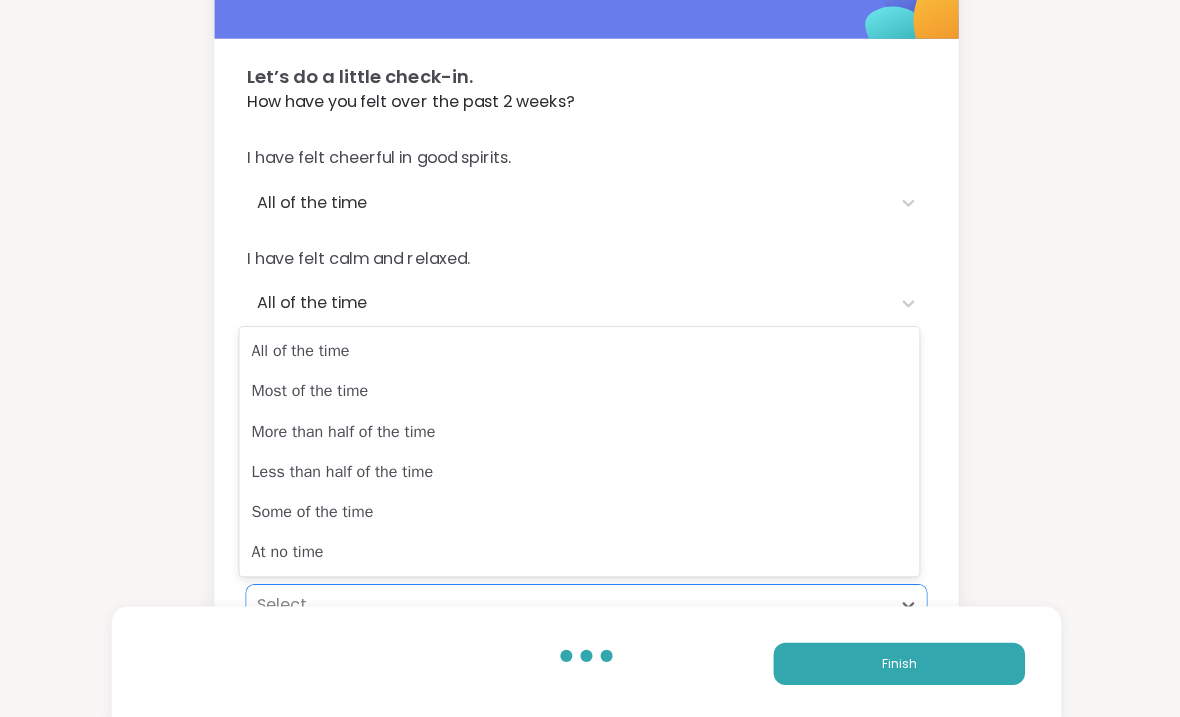 click on "All of the time" at bounding box center (583, 349) 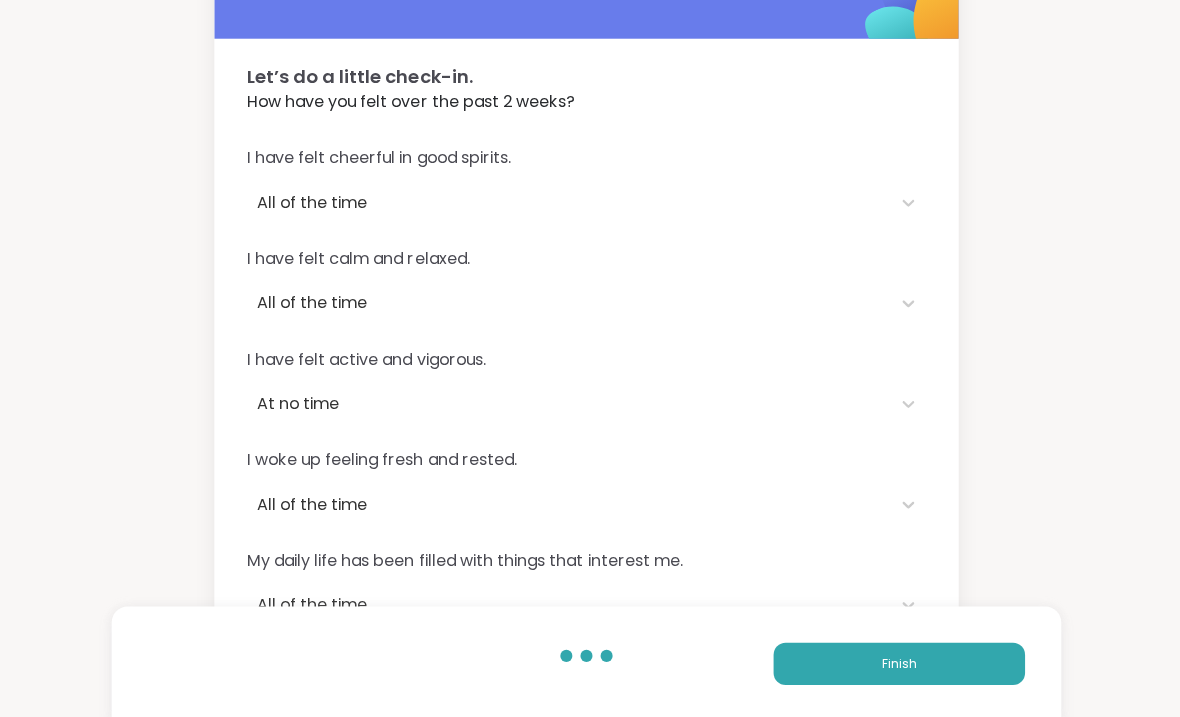 click on "Finish" at bounding box center [901, 660] 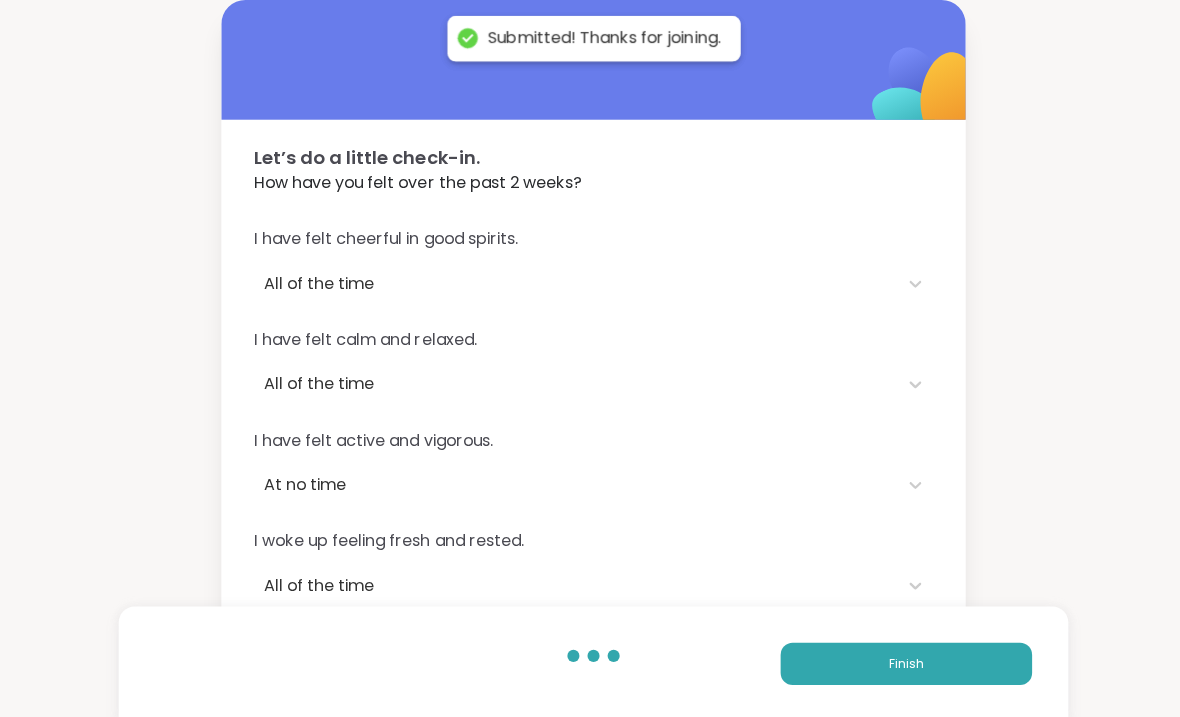 scroll, scrollTop: 20, scrollLeft: 0, axis: vertical 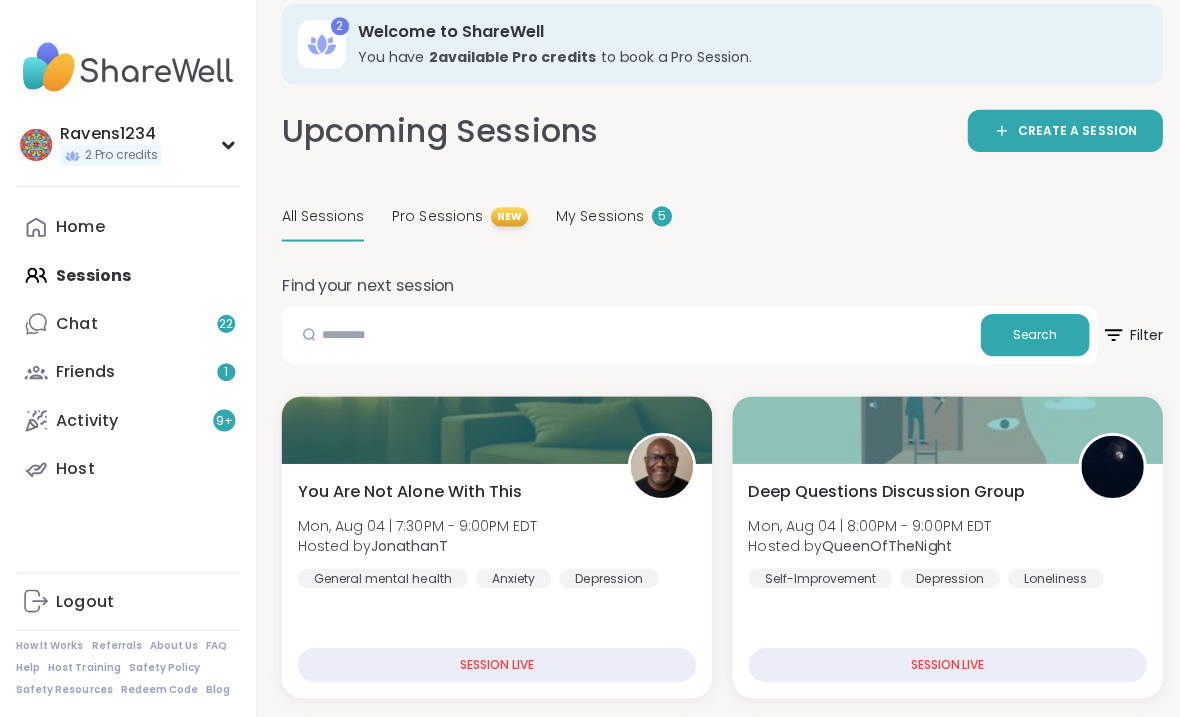 click on "5" at bounding box center [658, 215] 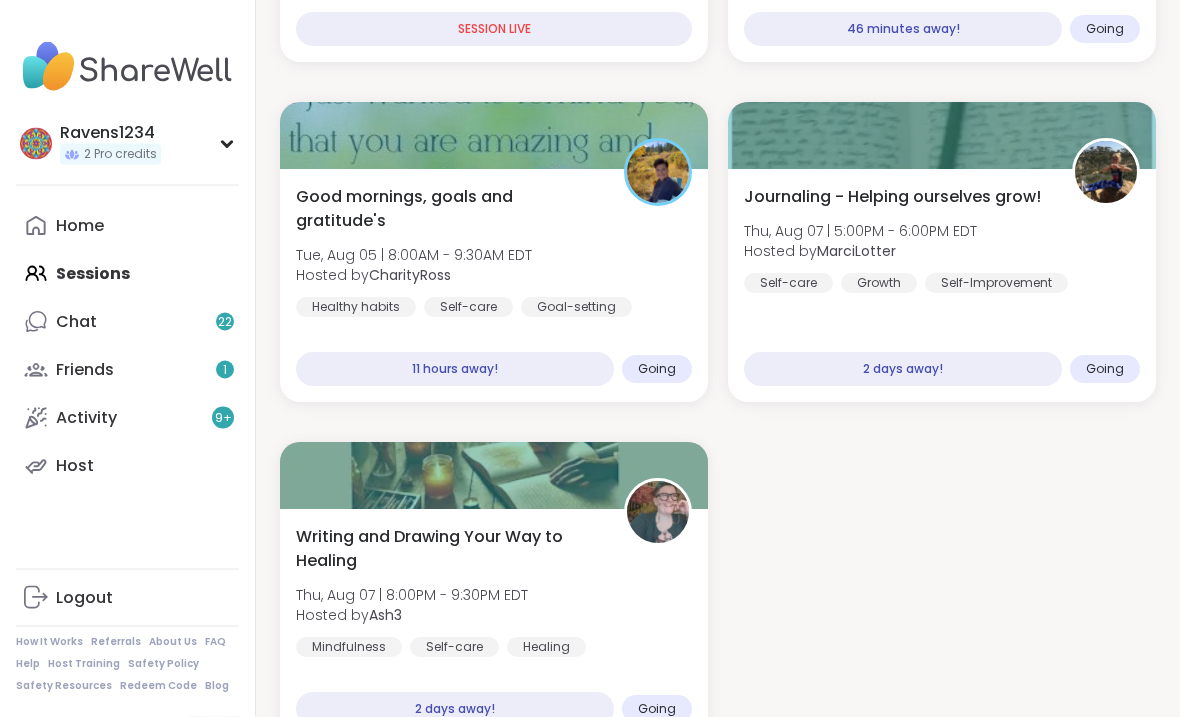 scroll, scrollTop: 578, scrollLeft: 0, axis: vertical 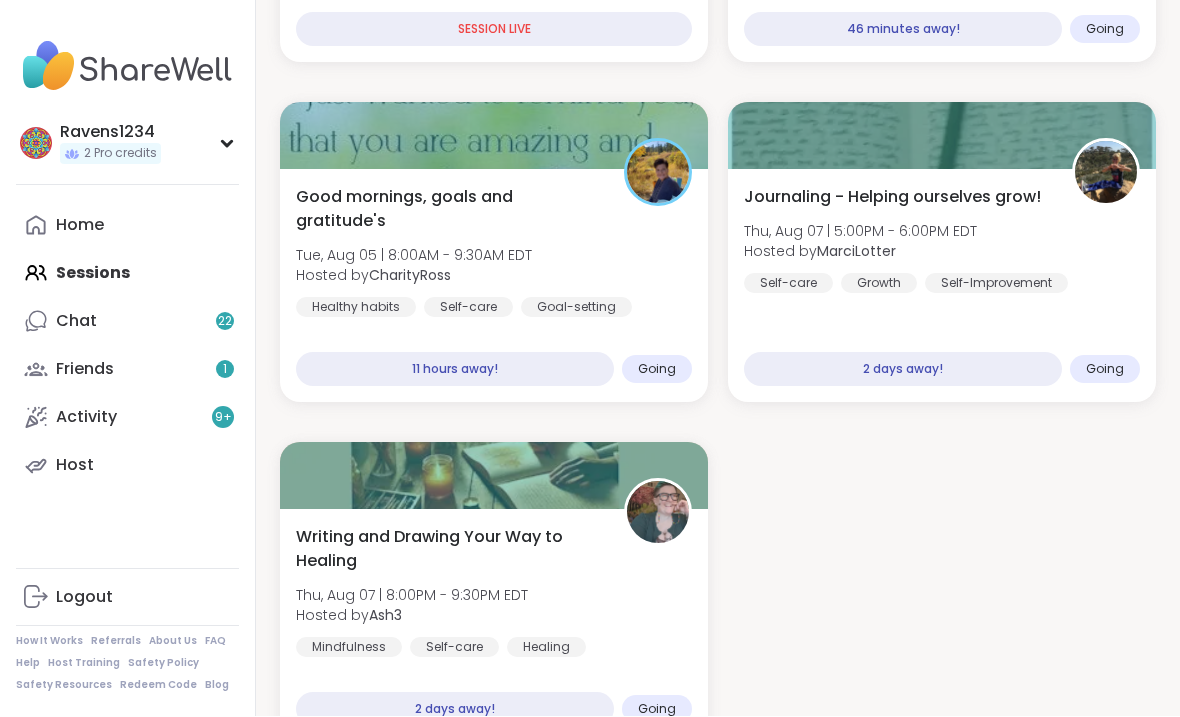 click on "Writing and Drawing Your Way to Healing Thu, [DATE] | 8:00PM - 9:30PM EDT Hosted by [USERNAME] Mindfulness Self-care Healing" at bounding box center (494, 592) 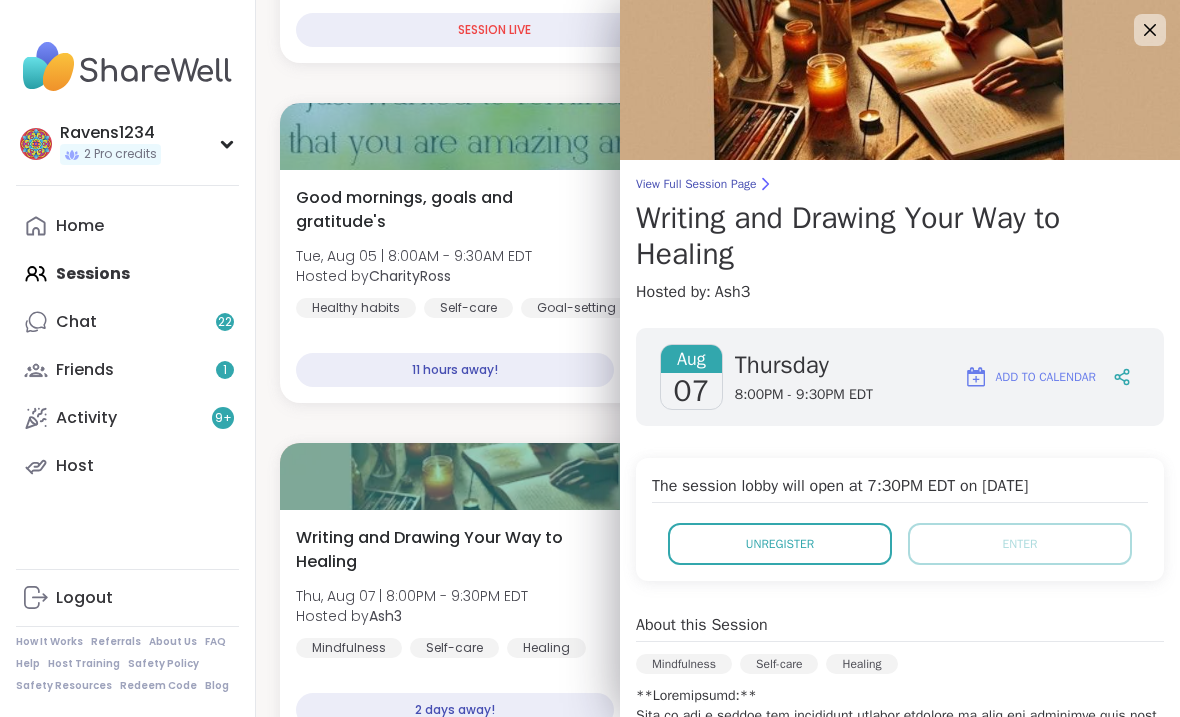 scroll, scrollTop: 0, scrollLeft: 0, axis: both 